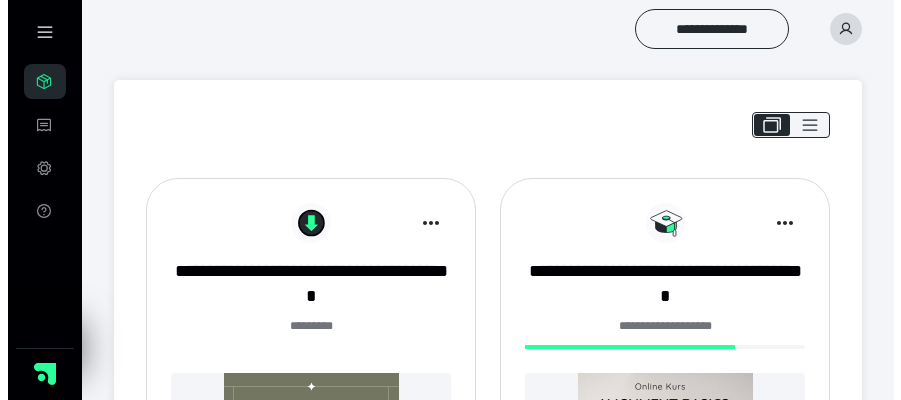 scroll, scrollTop: 0, scrollLeft: 0, axis: both 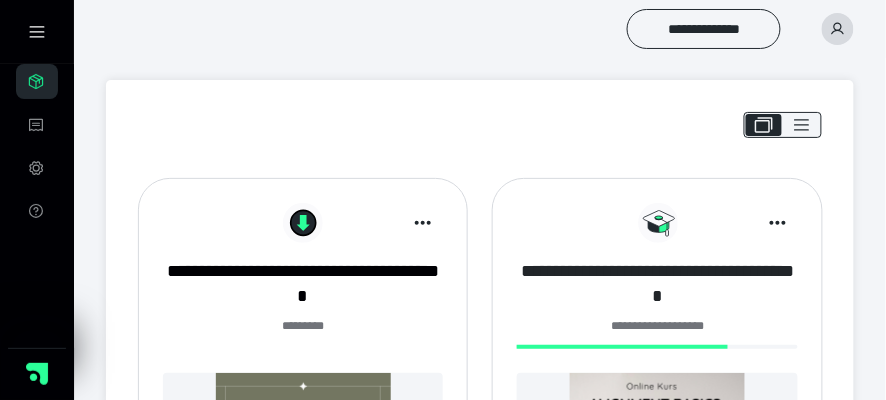 click on "**********" at bounding box center (657, 284) 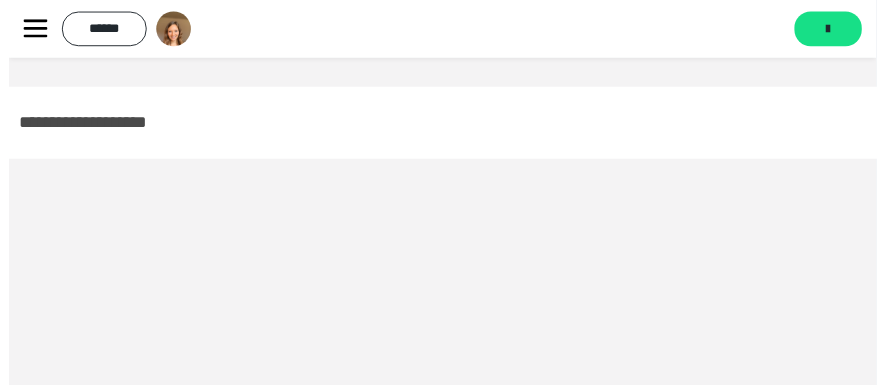 scroll, scrollTop: 0, scrollLeft: 0, axis: both 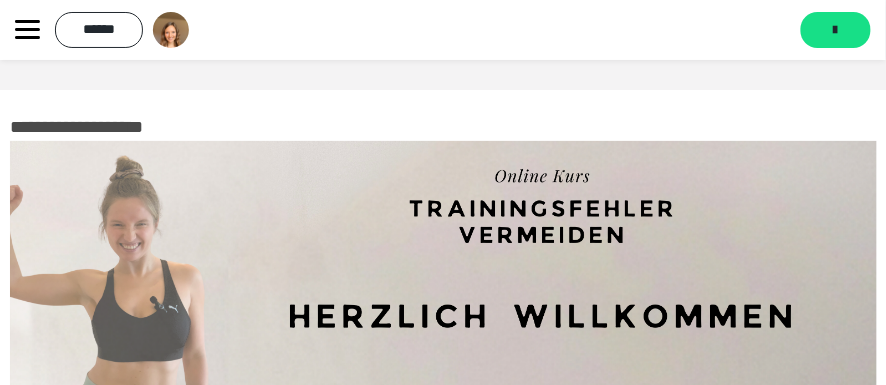 click 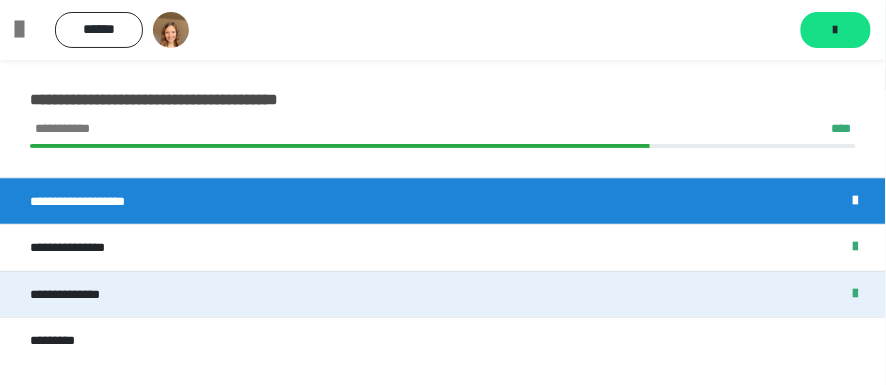 click on "**********" at bounding box center (443, 294) 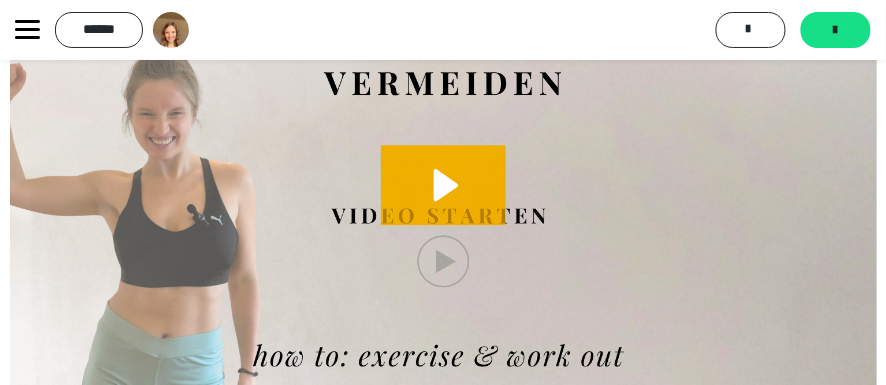 scroll, scrollTop: 3438, scrollLeft: 0, axis: vertical 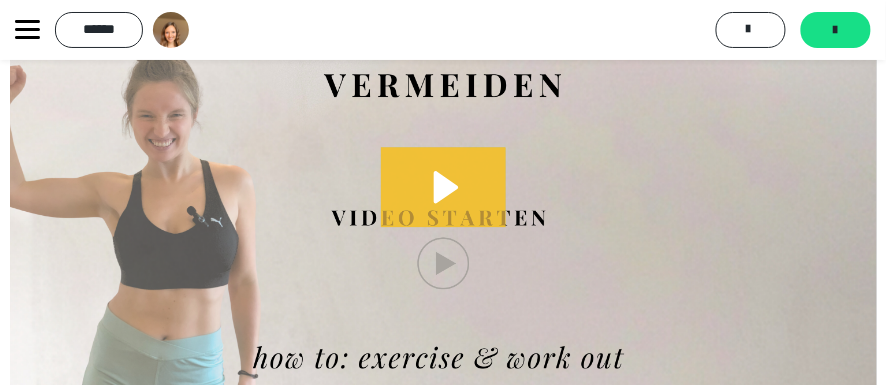 click 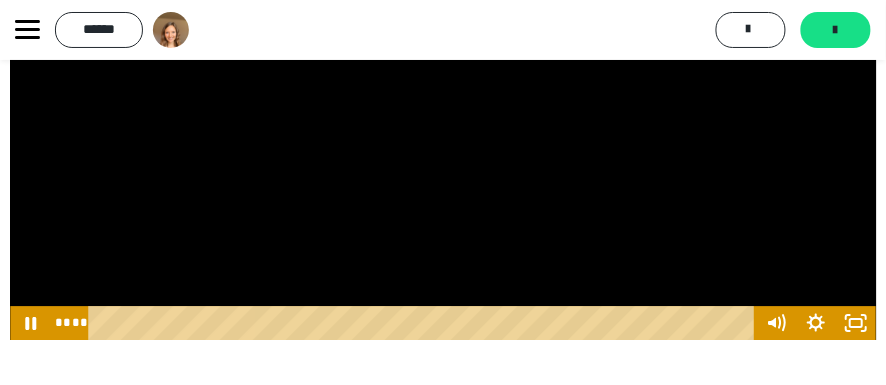 scroll, scrollTop: 3550, scrollLeft: 0, axis: vertical 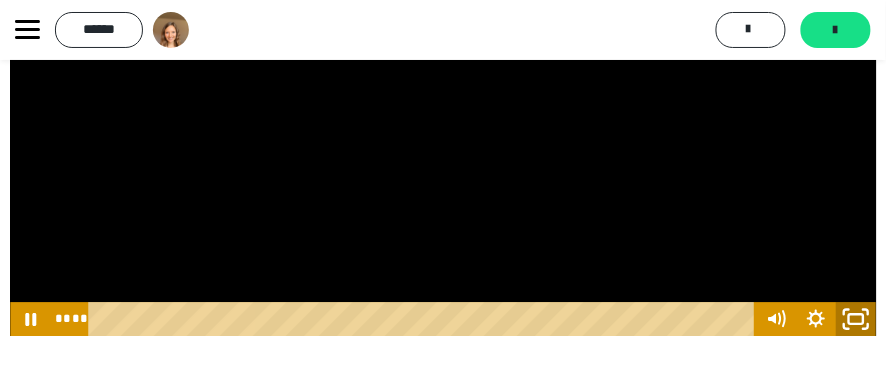 click 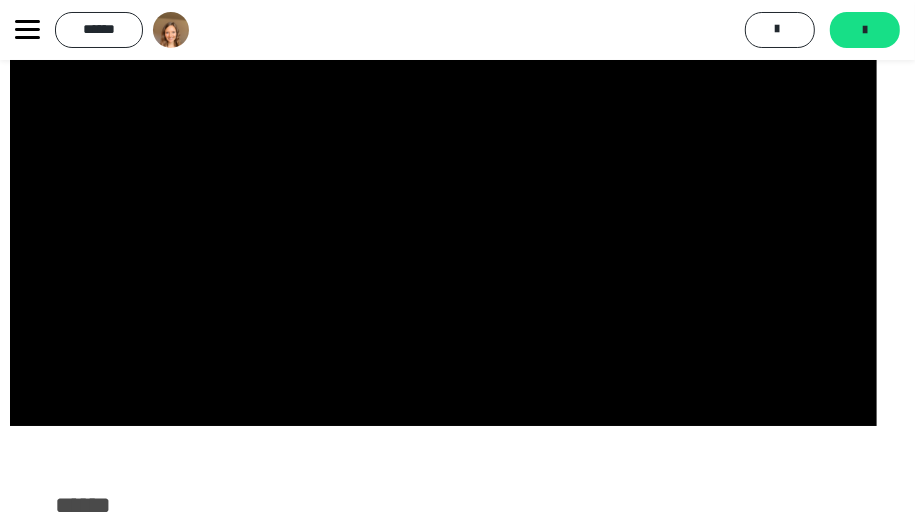 type 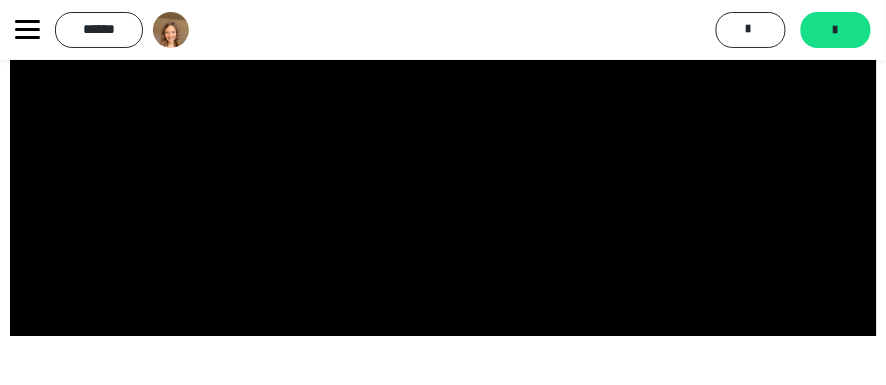 click 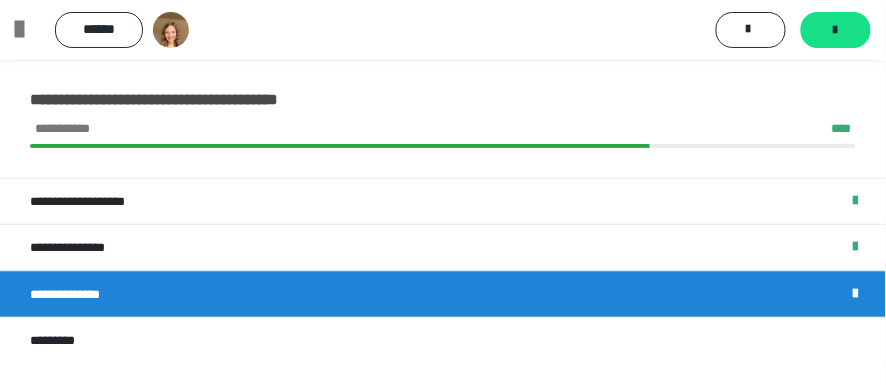 scroll, scrollTop: 3367, scrollLeft: 0, axis: vertical 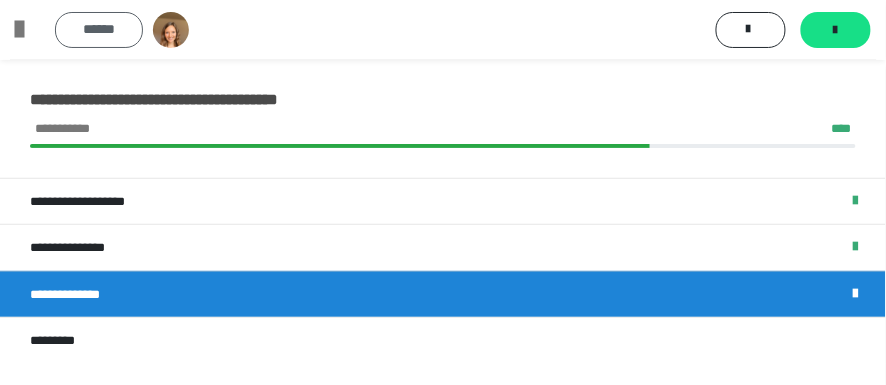 click on "******" at bounding box center (99, 29) 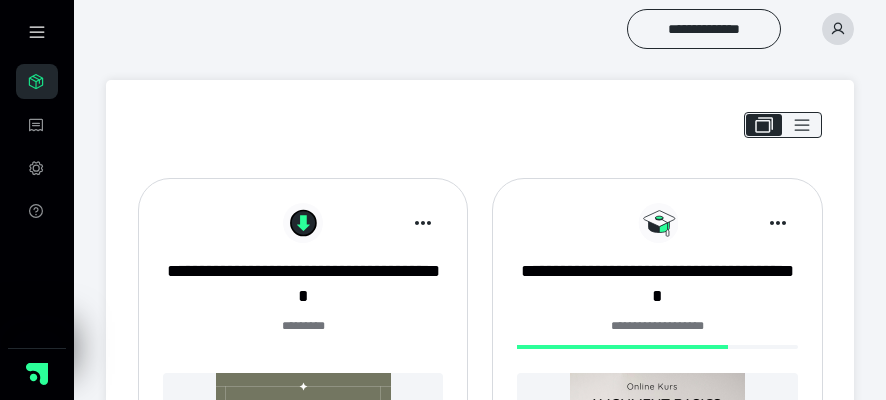 scroll, scrollTop: 0, scrollLeft: 0, axis: both 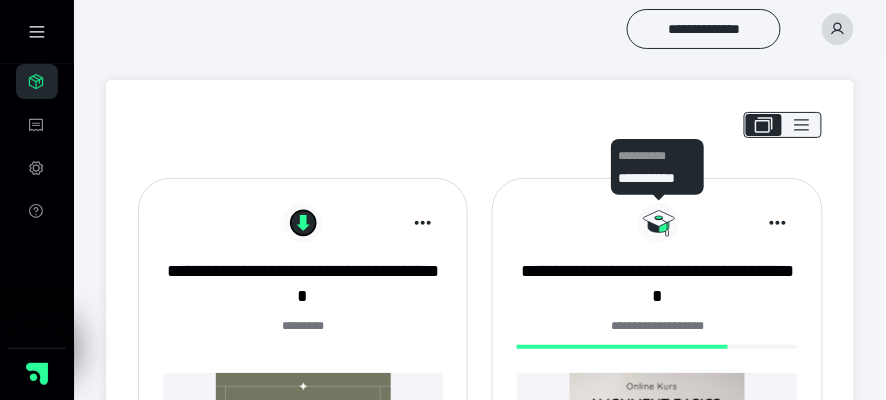 click 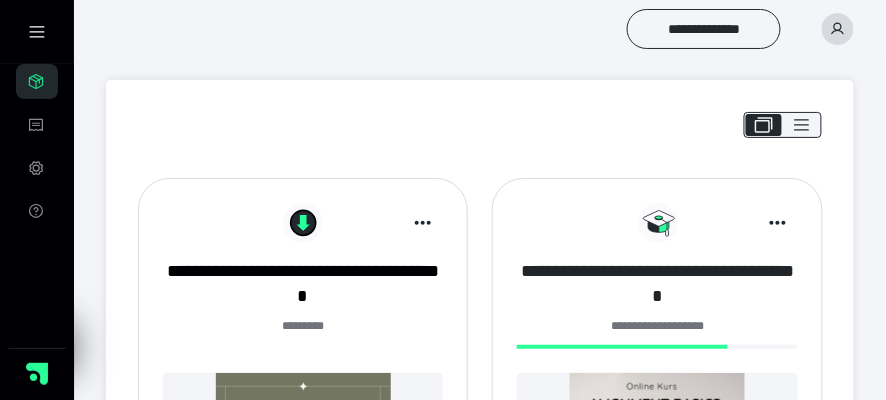 click on "**********" at bounding box center (657, 284) 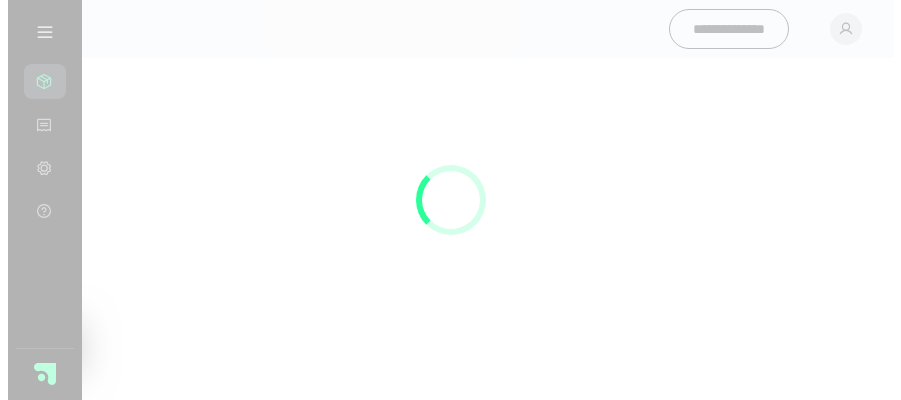 scroll, scrollTop: 0, scrollLeft: 0, axis: both 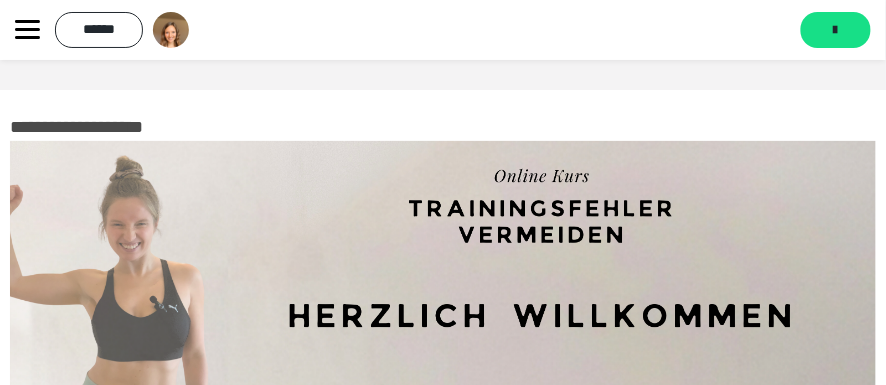 click 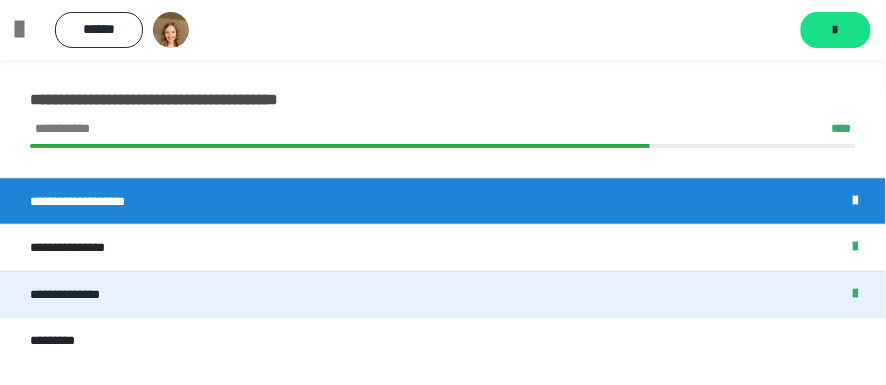 scroll, scrollTop: 0, scrollLeft: 0, axis: both 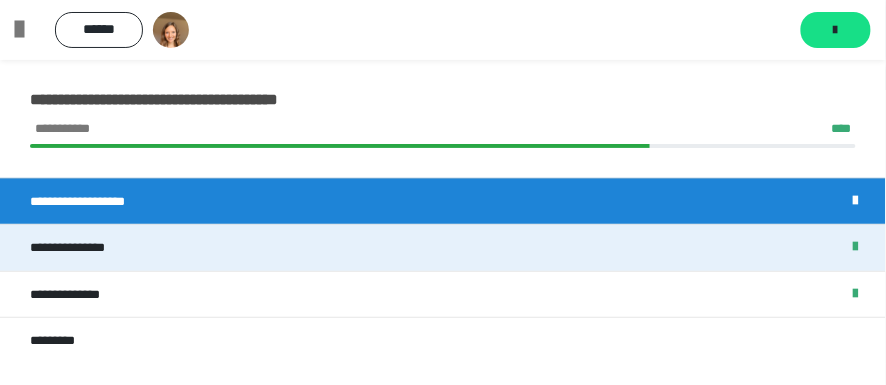 click on "**********" at bounding box center [81, 247] 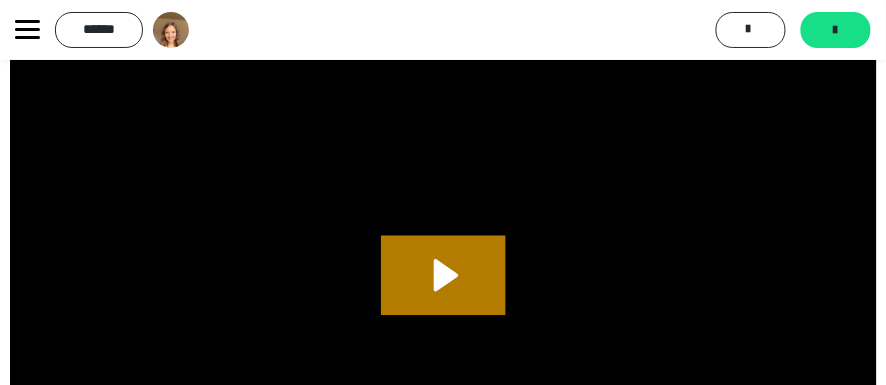 scroll, scrollTop: 3350, scrollLeft: 0, axis: vertical 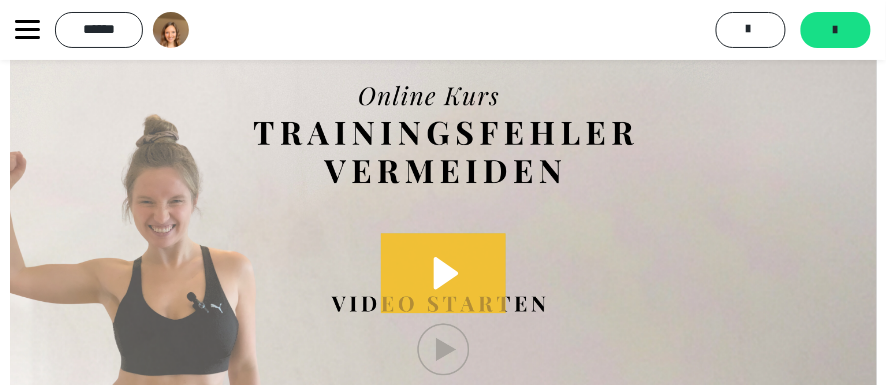 click 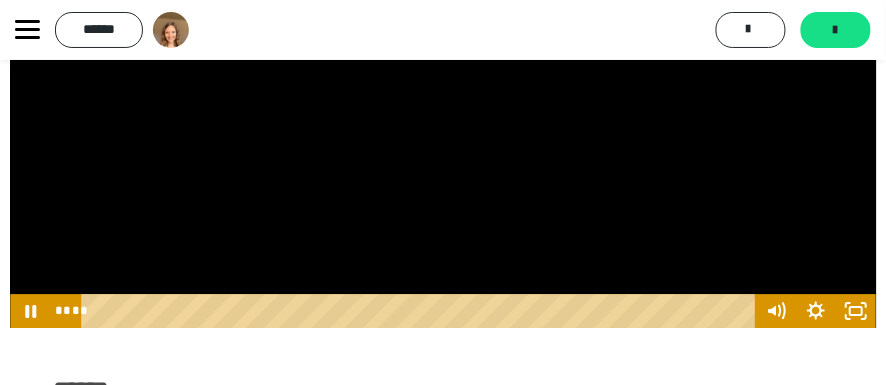 scroll, scrollTop: 3560, scrollLeft: 0, axis: vertical 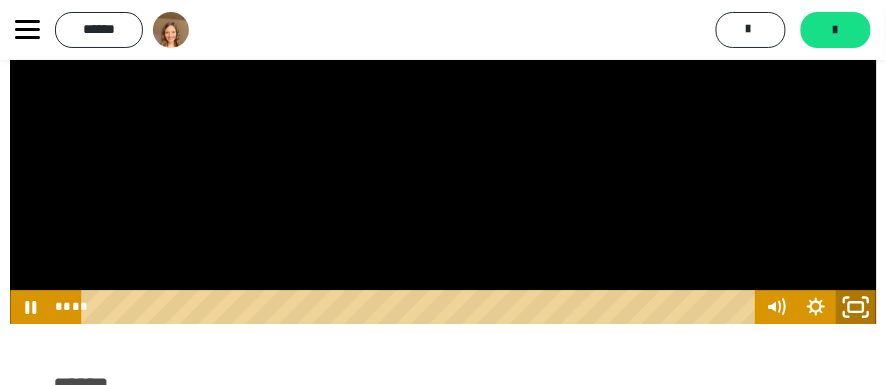 click 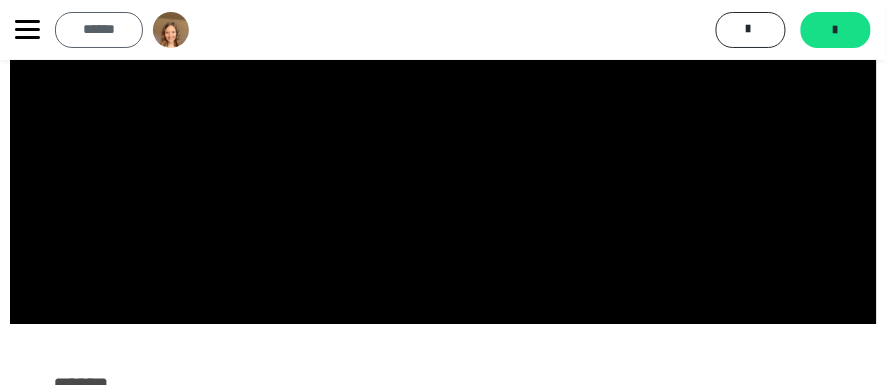 click on "******" at bounding box center (99, 29) 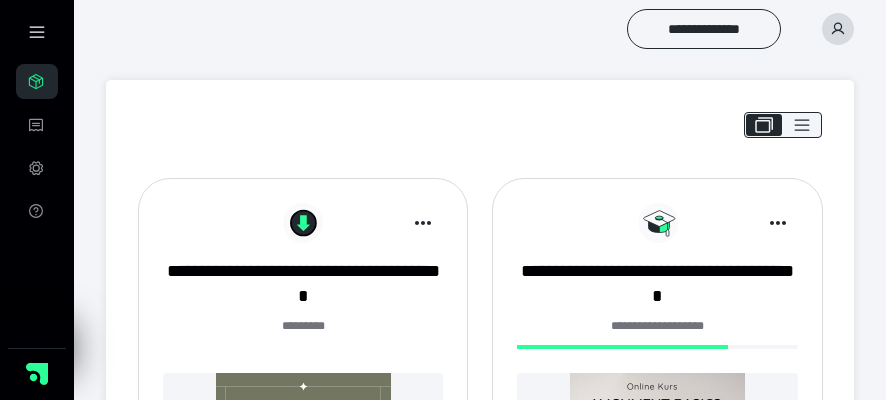 scroll, scrollTop: 0, scrollLeft: 0, axis: both 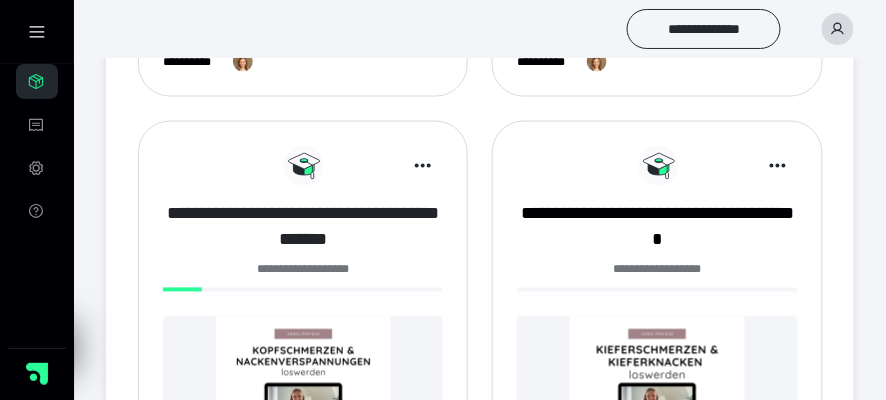 click on "**********" at bounding box center [303, 227] 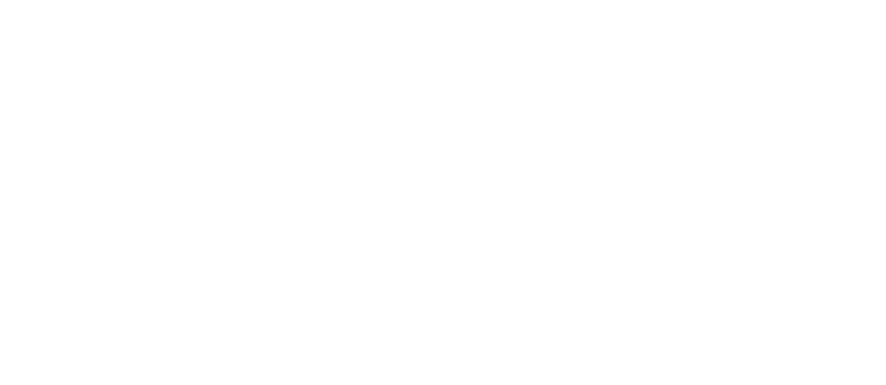 scroll, scrollTop: 0, scrollLeft: 0, axis: both 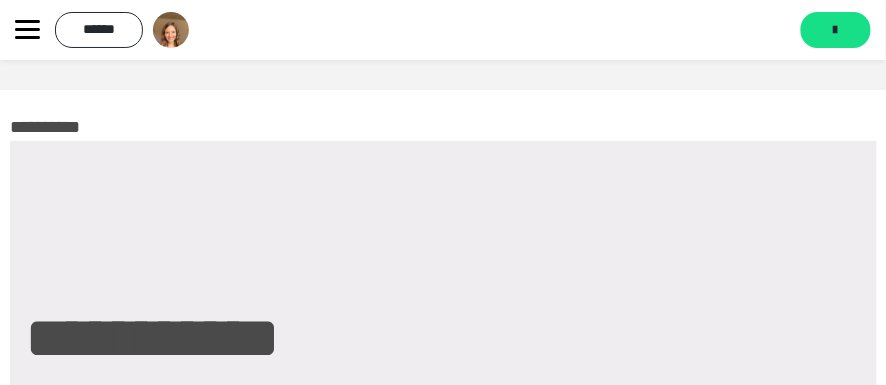 click 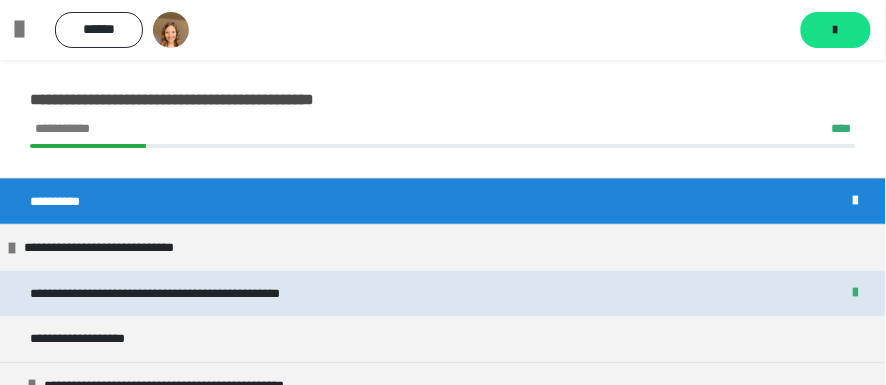 click on "**********" at bounding box center (218, 293) 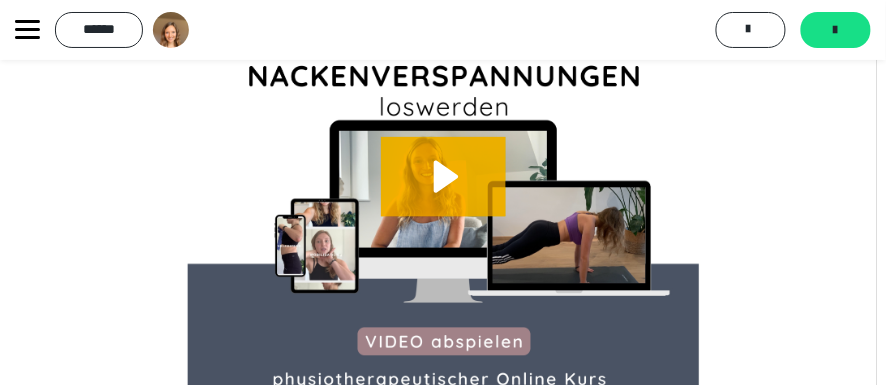 scroll, scrollTop: 338, scrollLeft: 0, axis: vertical 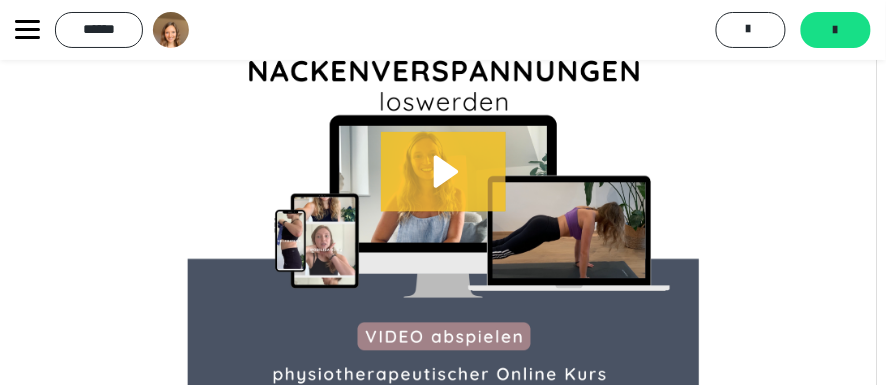 click 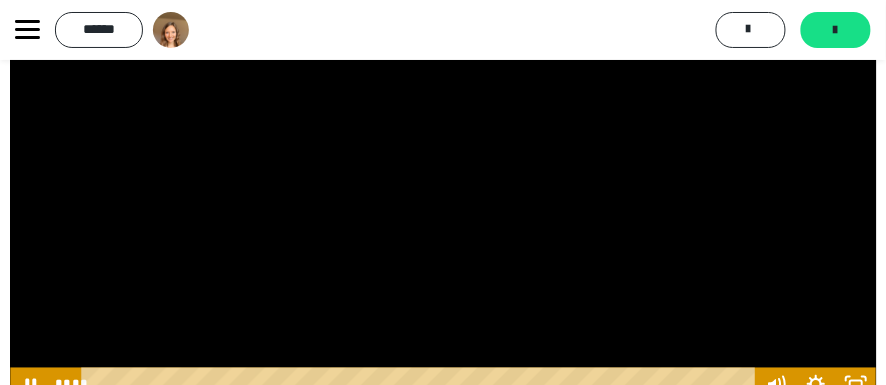 scroll, scrollTop: 434, scrollLeft: 0, axis: vertical 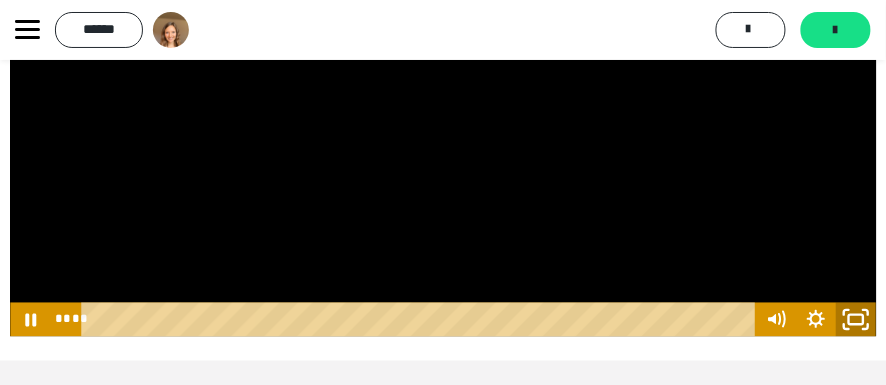 click 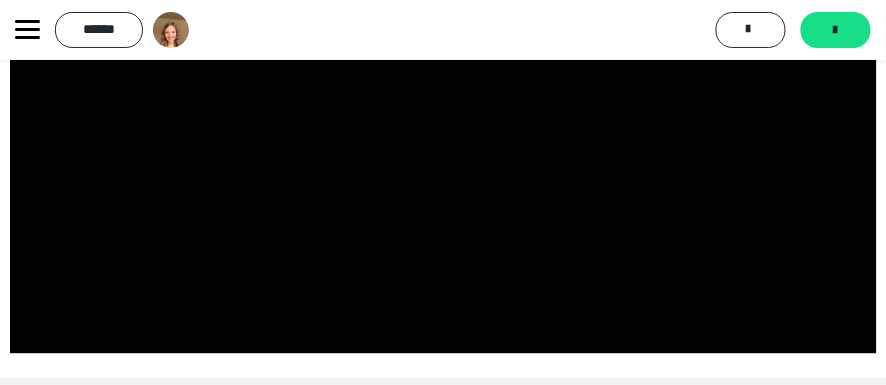 scroll, scrollTop: 439, scrollLeft: 0, axis: vertical 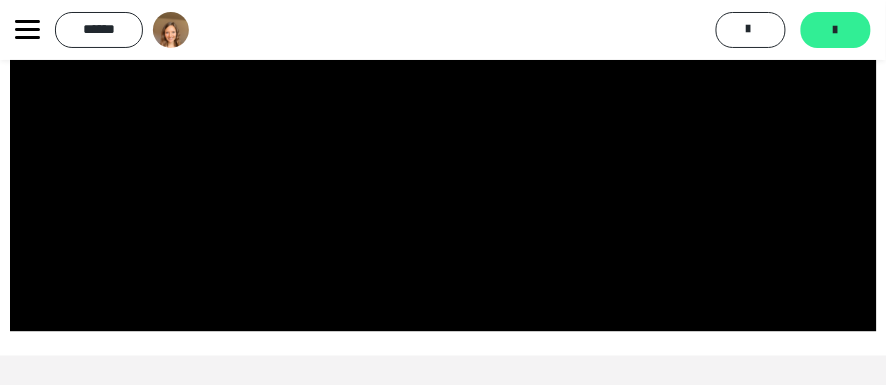 click at bounding box center [836, 30] 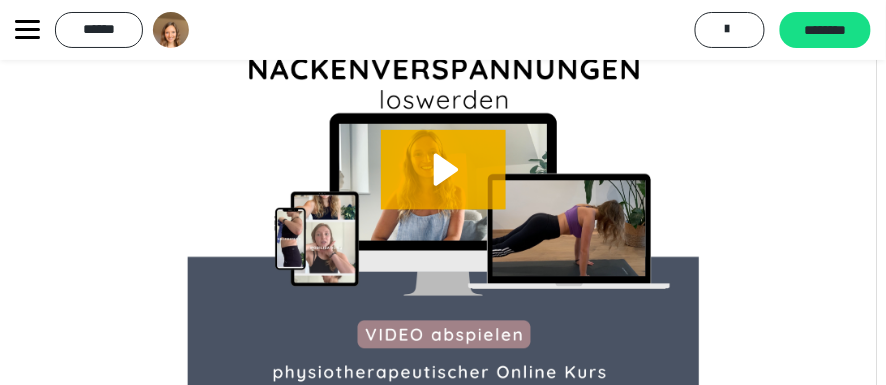 scroll, scrollTop: 314, scrollLeft: 0, axis: vertical 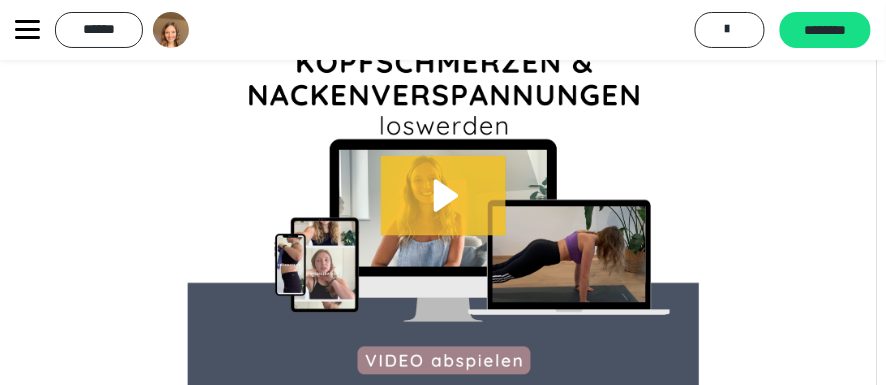 click 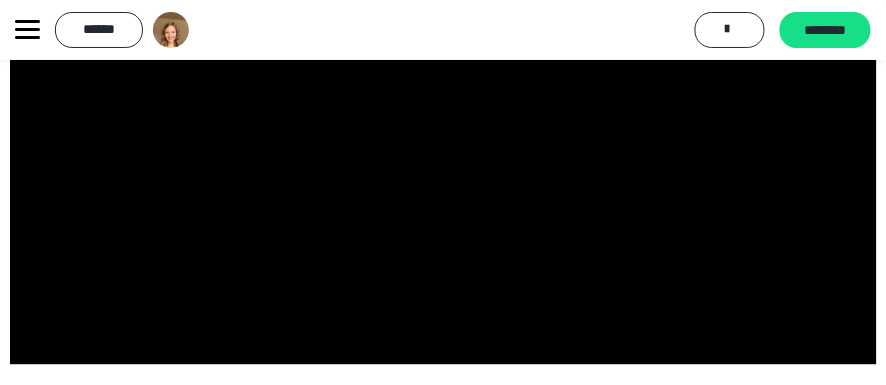 scroll, scrollTop: 407, scrollLeft: 0, axis: vertical 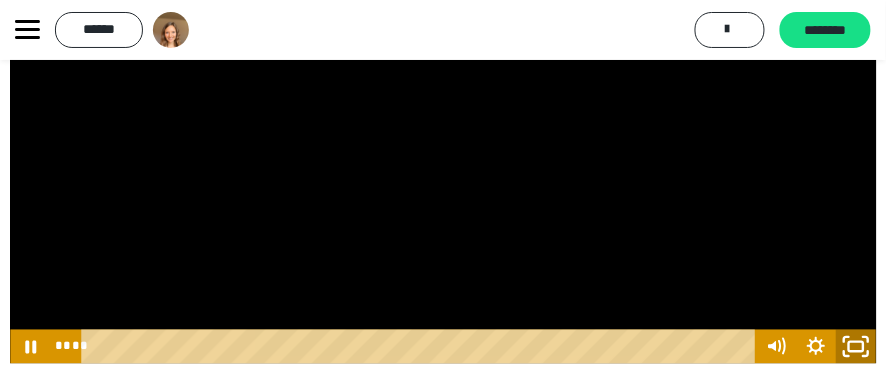 click 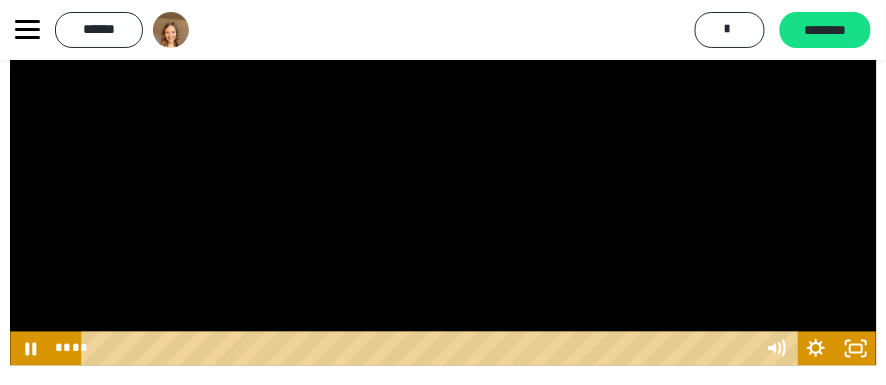 scroll, scrollTop: 328, scrollLeft: 0, axis: vertical 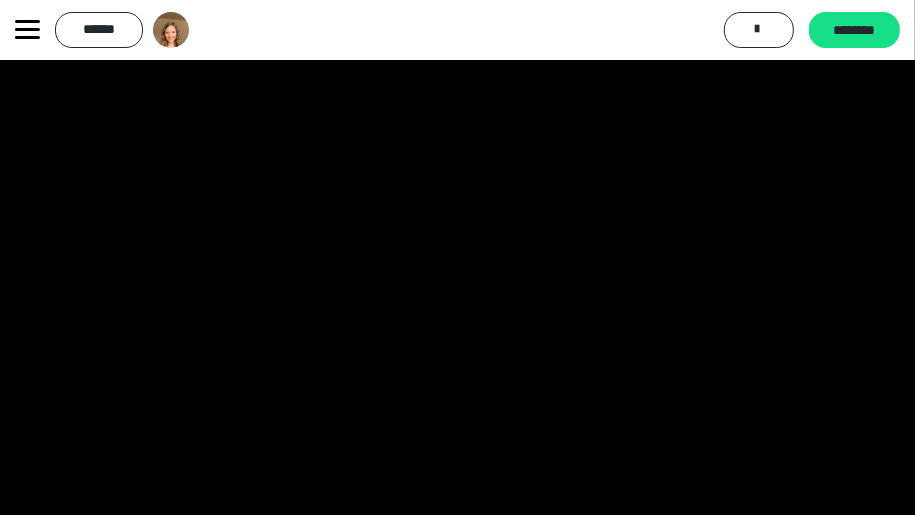 type 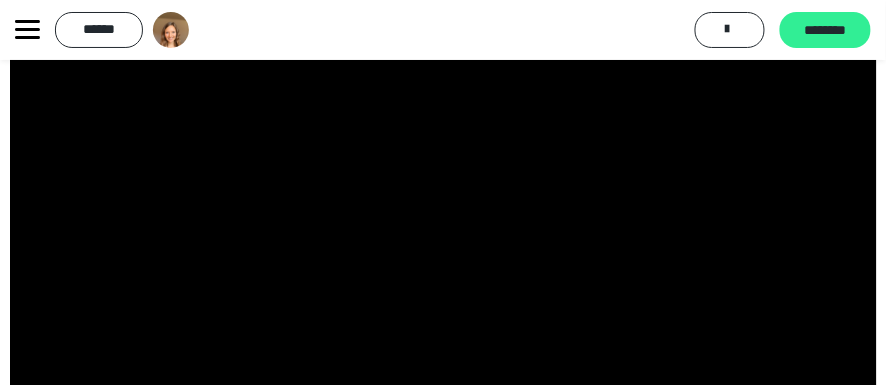 click on "********" at bounding box center [825, 31] 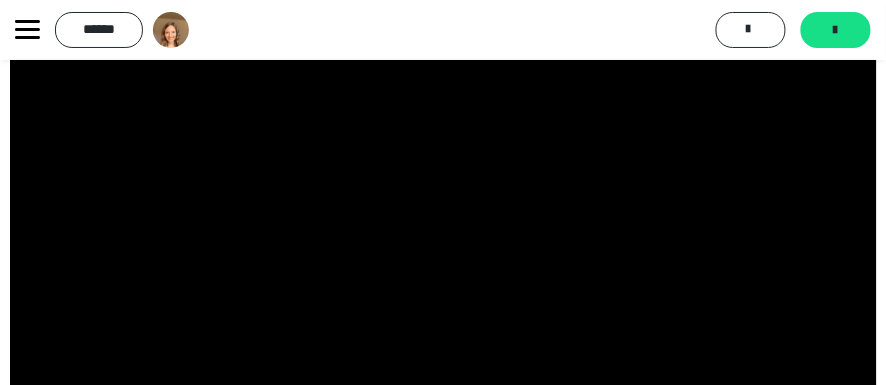 click on "**********" at bounding box center (443, 30) 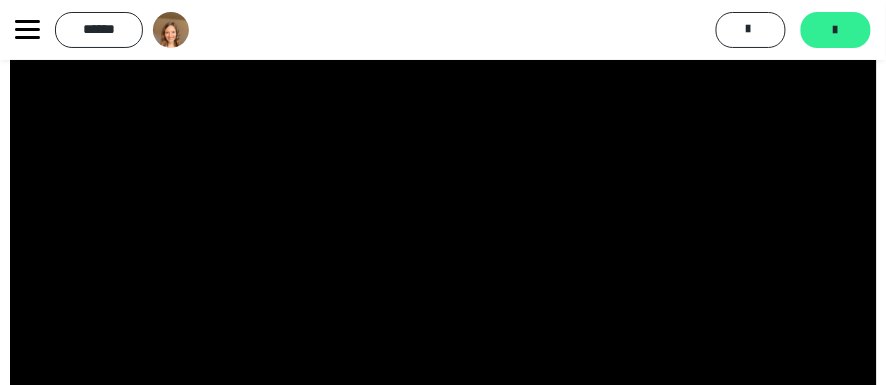 click on "*******" at bounding box center [836, 30] 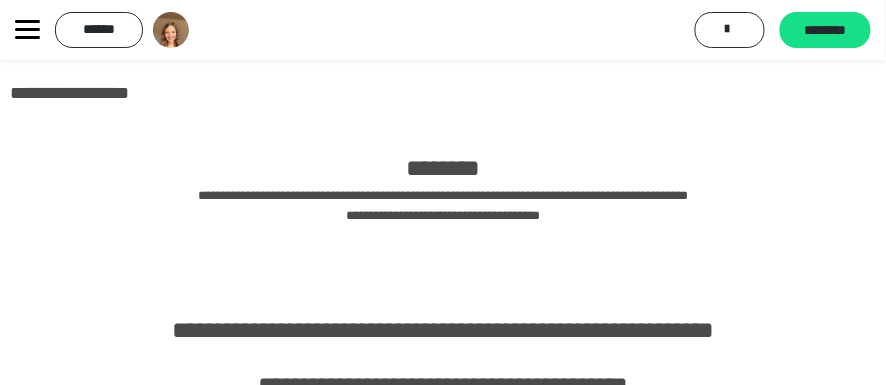 scroll, scrollTop: 0, scrollLeft: 0, axis: both 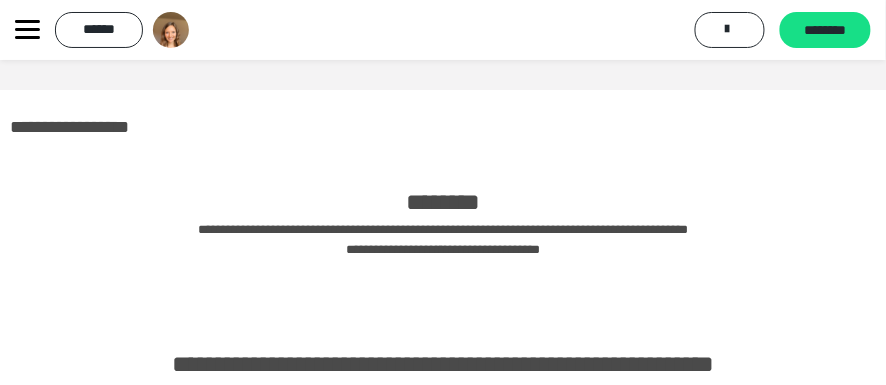 click 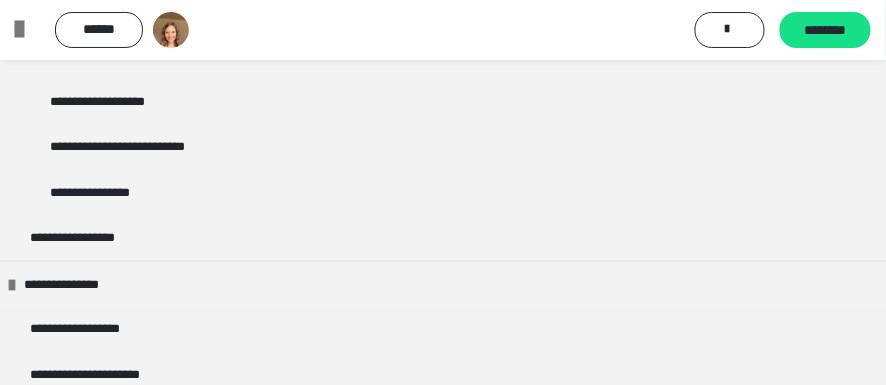 scroll, scrollTop: 426, scrollLeft: 0, axis: vertical 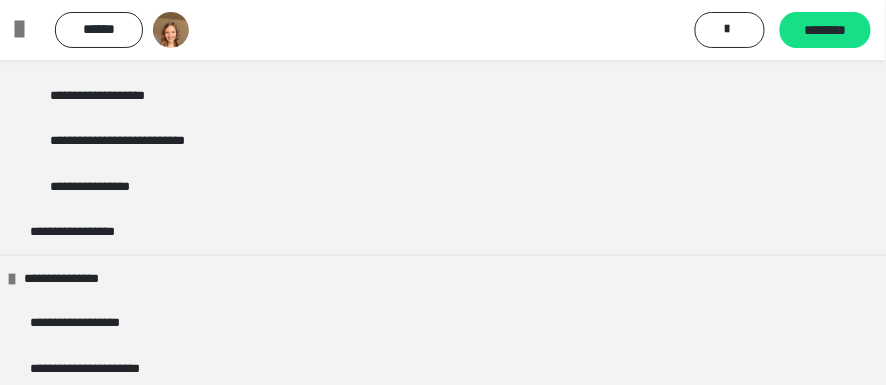 click at bounding box center (27, 30) 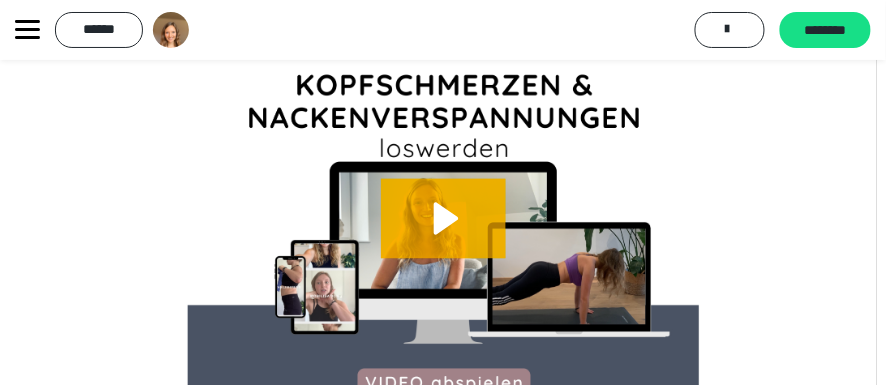 scroll, scrollTop: 491, scrollLeft: 0, axis: vertical 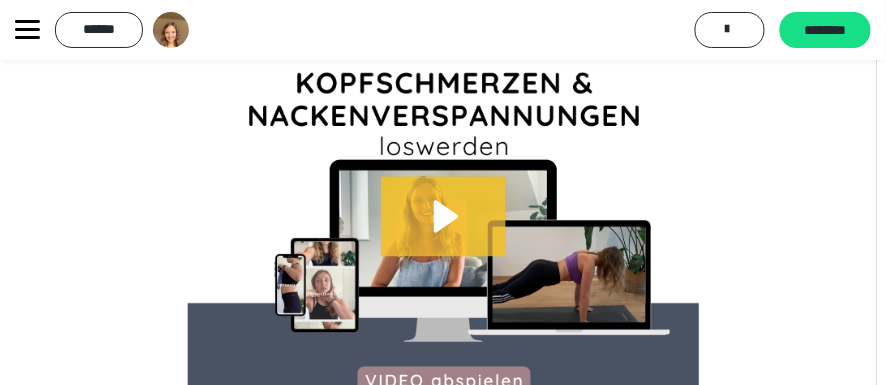 click 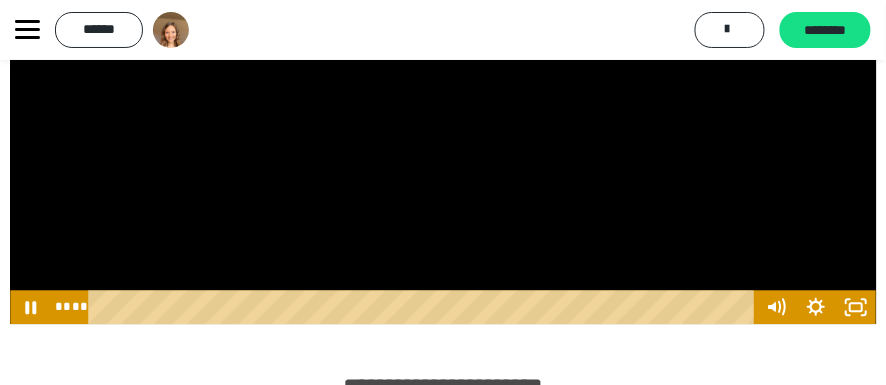 scroll, scrollTop: 644, scrollLeft: 0, axis: vertical 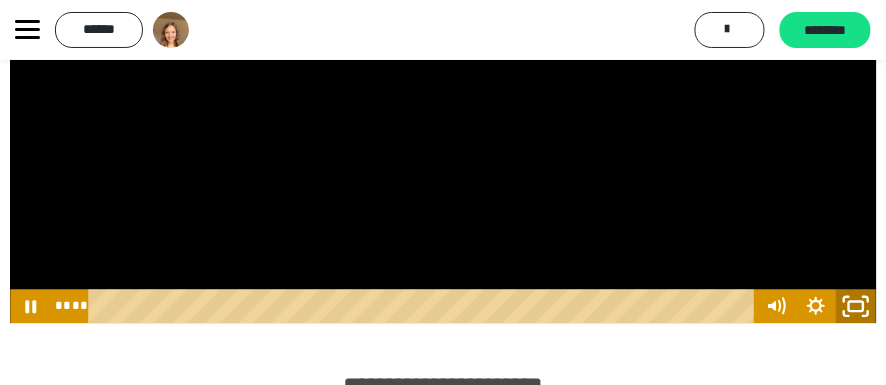 click 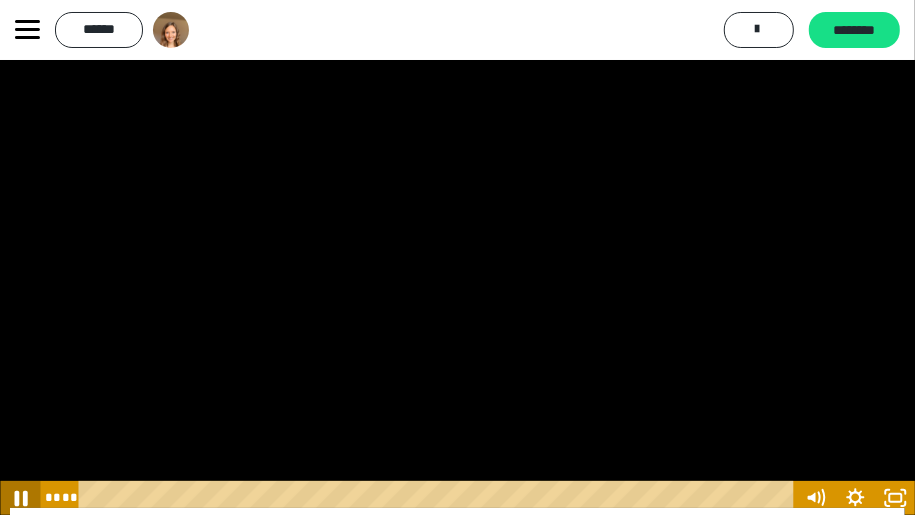 click 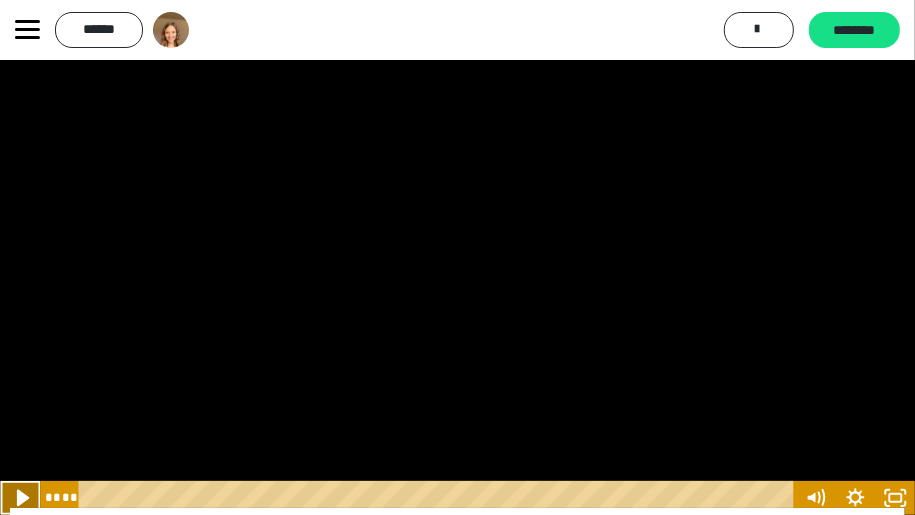 click 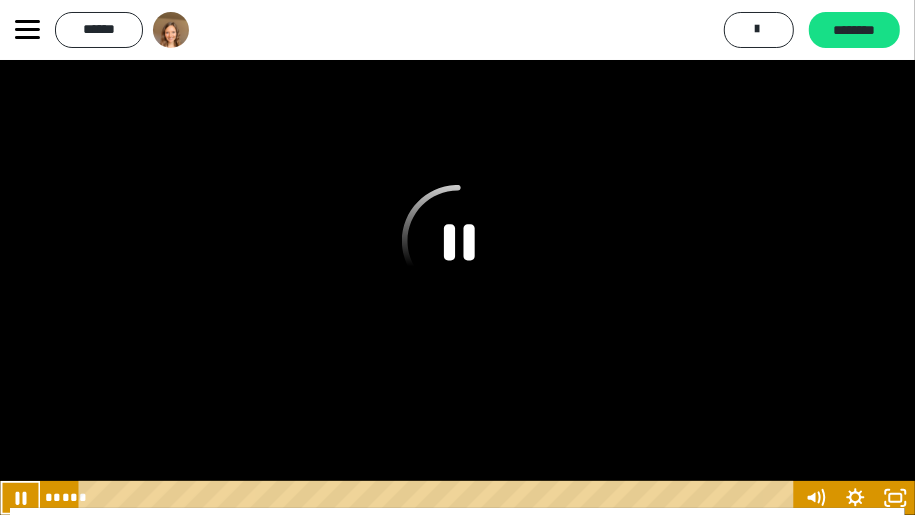 click 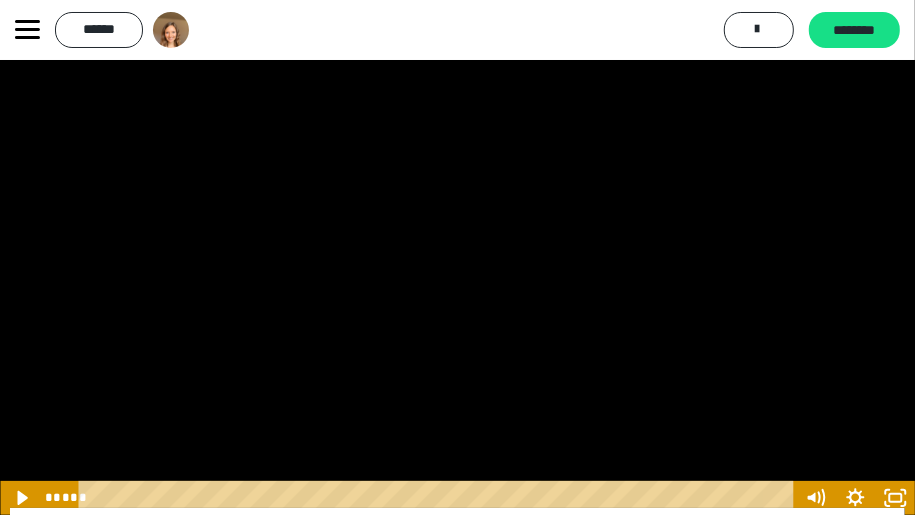 click at bounding box center (457, 257) 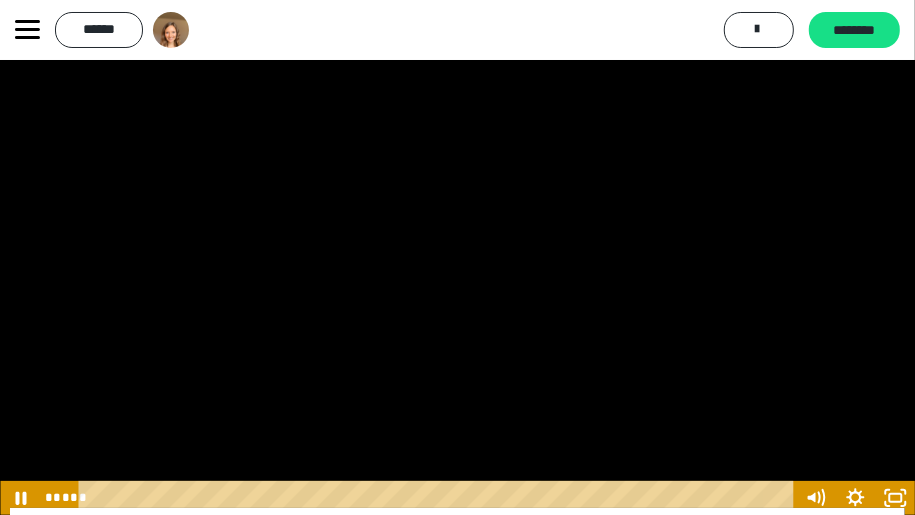 click at bounding box center [457, 257] 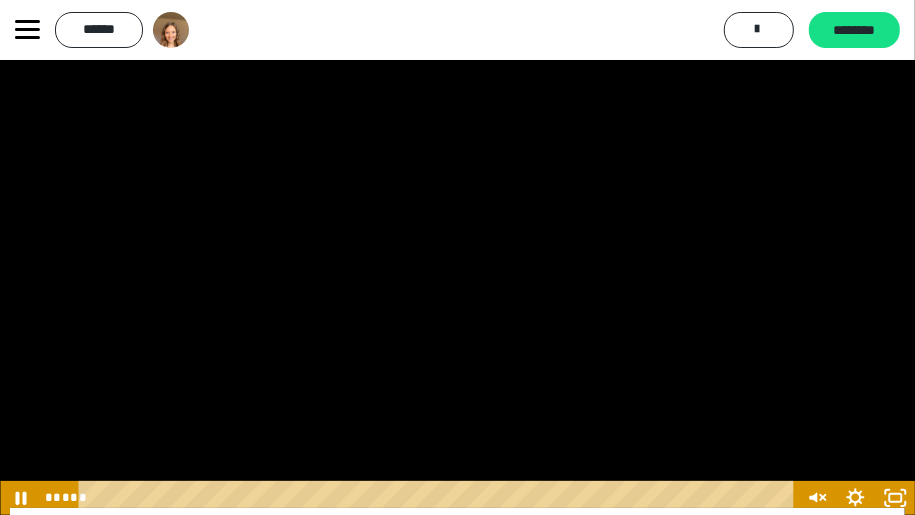 click at bounding box center (457, 257) 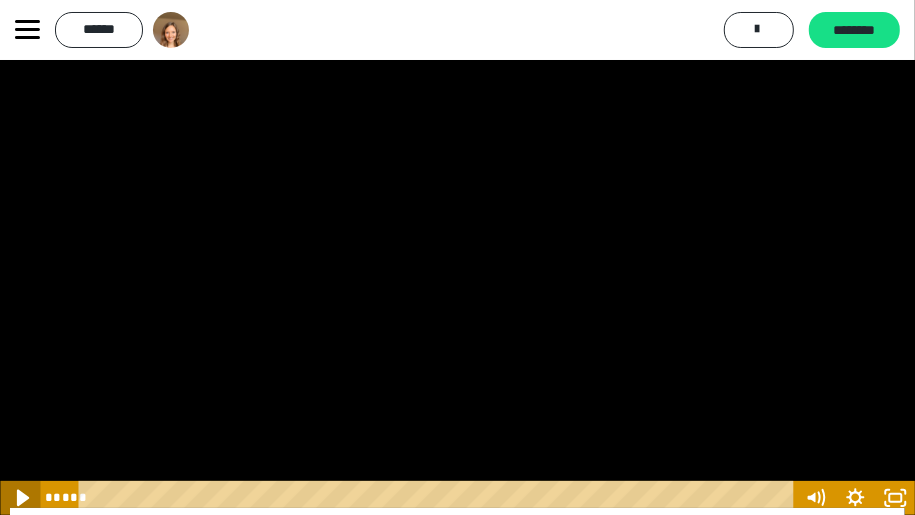 click 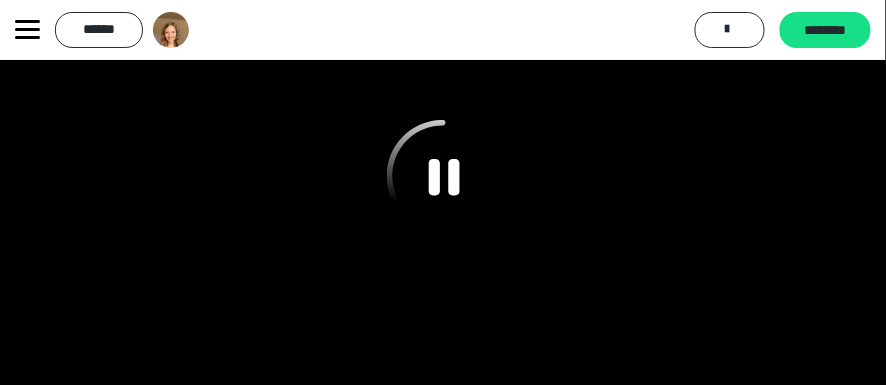 scroll, scrollTop: 364, scrollLeft: 0, axis: vertical 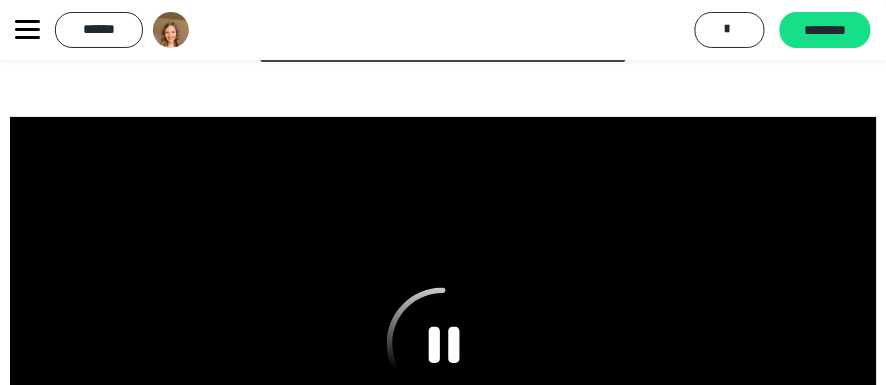 click 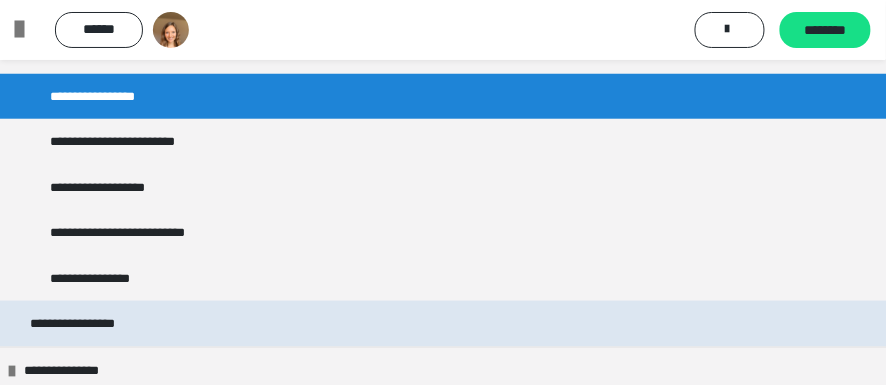 scroll, scrollTop: 333, scrollLeft: 0, axis: vertical 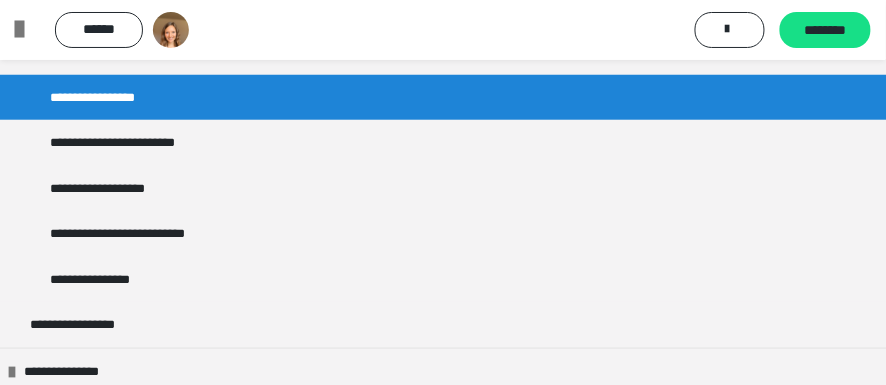 click on "**********" at bounding box center [102, 97] 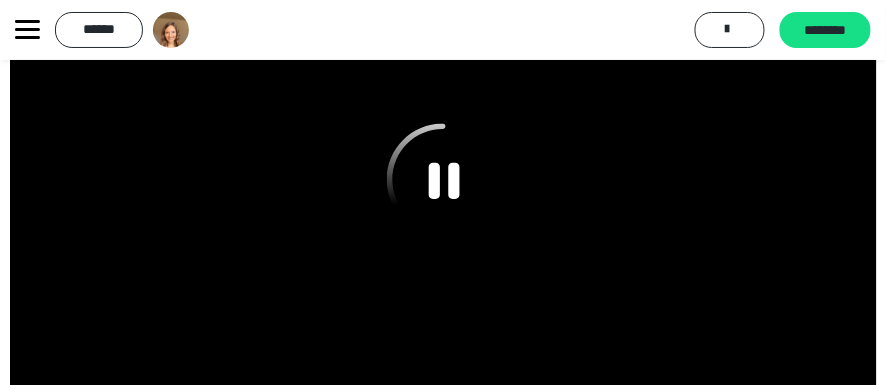 scroll, scrollTop: 541, scrollLeft: 0, axis: vertical 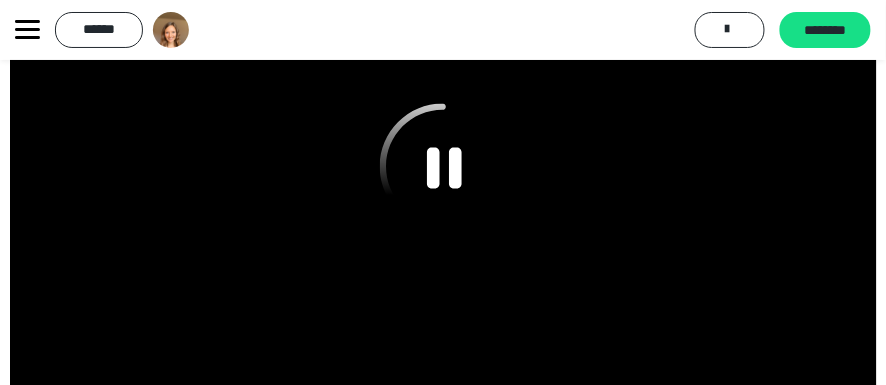 click 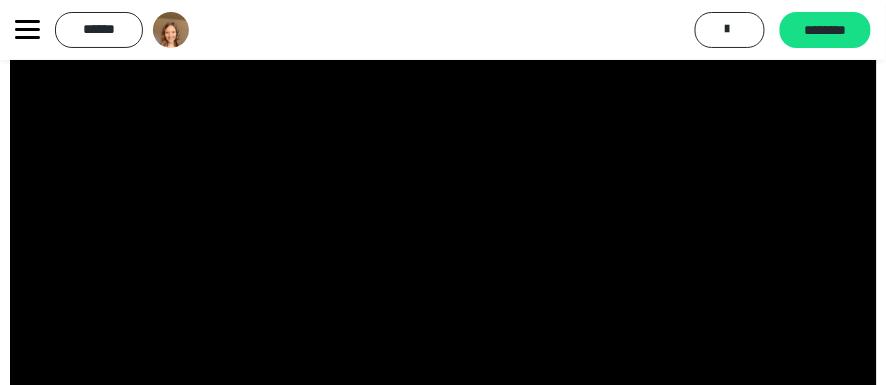 click 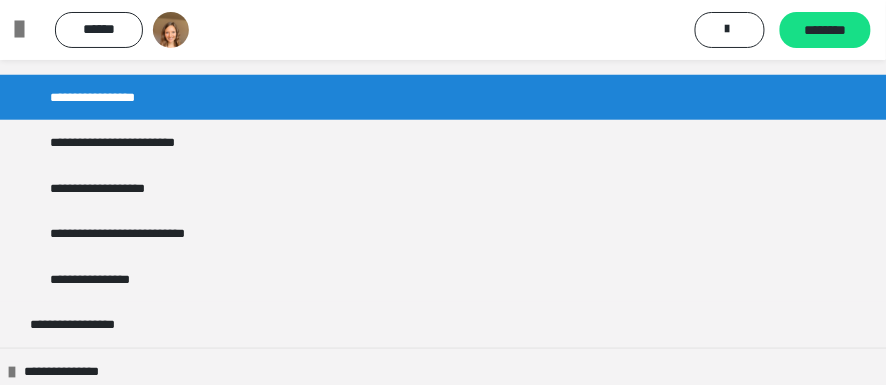 click on "**********" at bounding box center (102, 97) 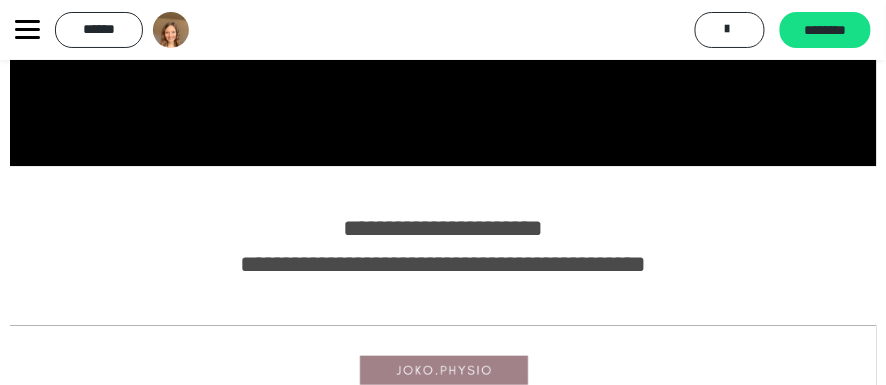 scroll, scrollTop: 803, scrollLeft: 0, axis: vertical 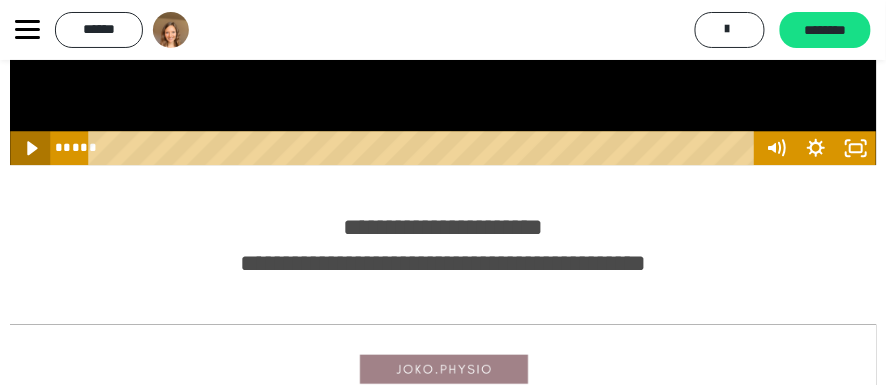 click 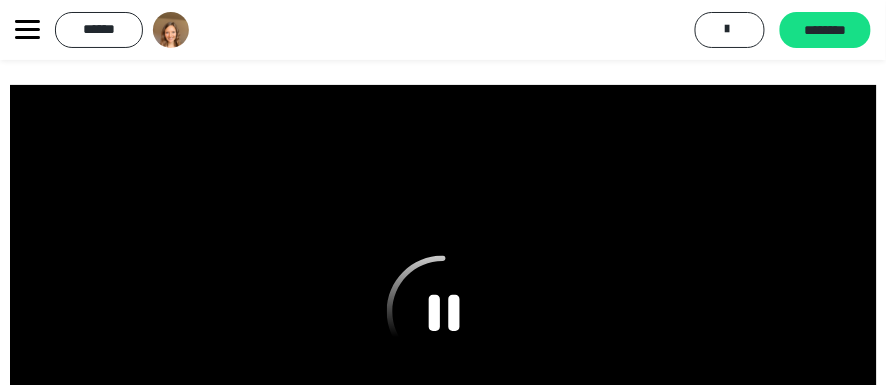 scroll, scrollTop: 351, scrollLeft: 0, axis: vertical 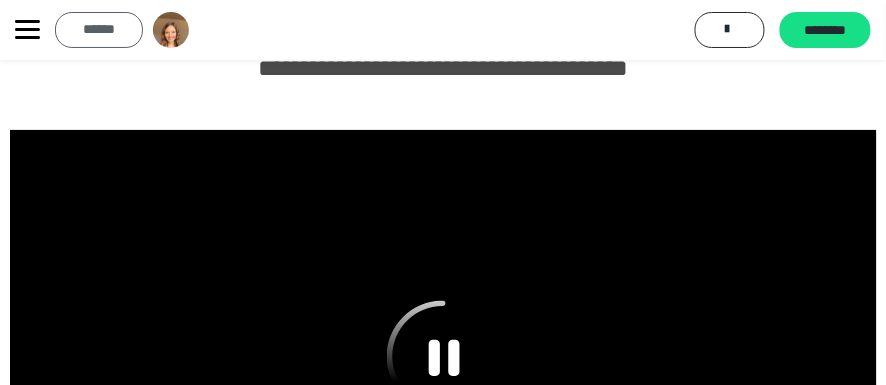 click on "******" at bounding box center [99, 29] 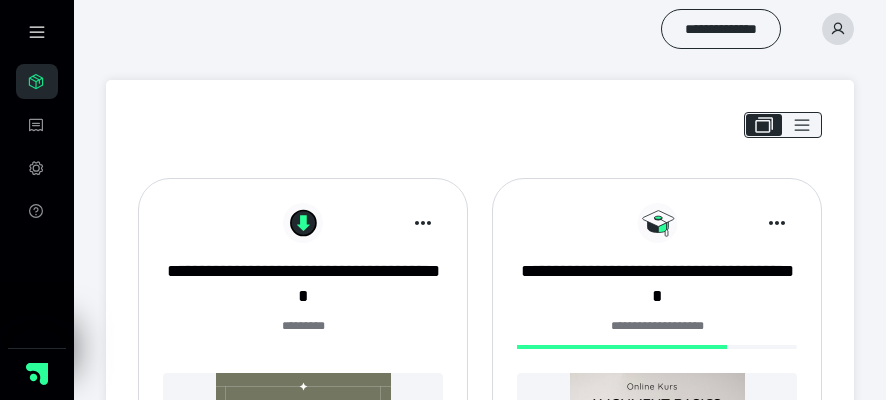 scroll, scrollTop: 516, scrollLeft: 0, axis: vertical 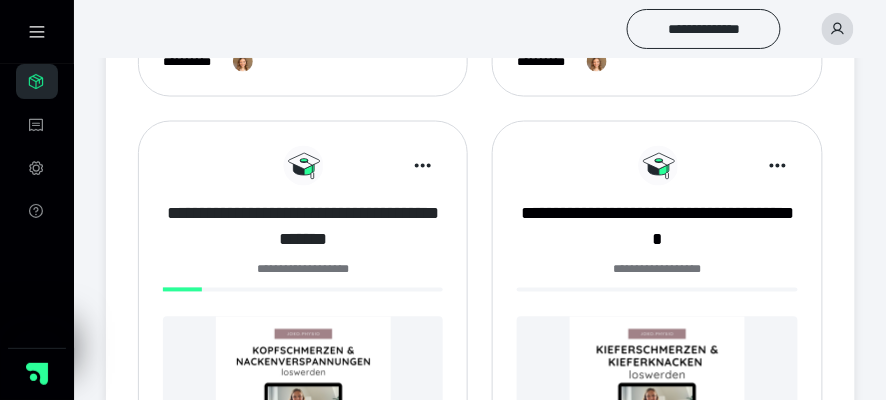 click on "**********" at bounding box center [303, 227] 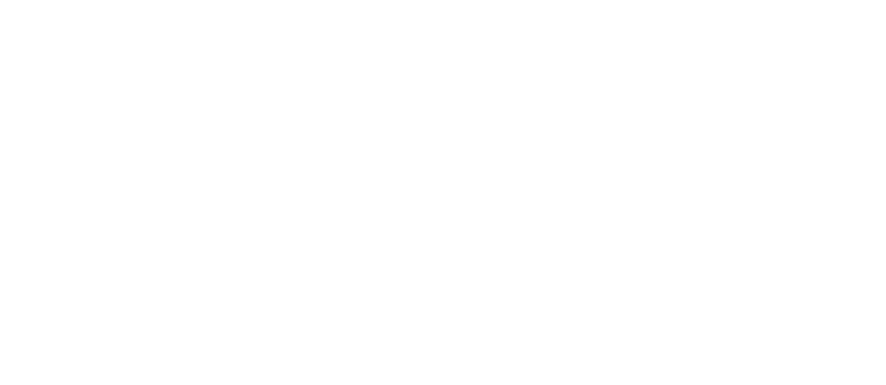 scroll, scrollTop: 0, scrollLeft: 0, axis: both 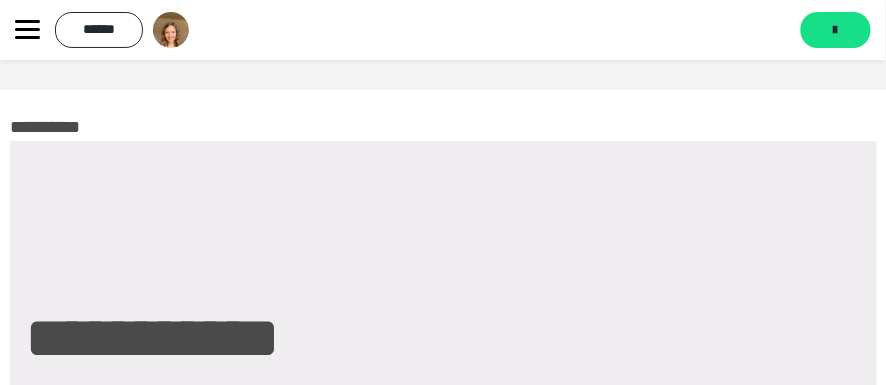 click 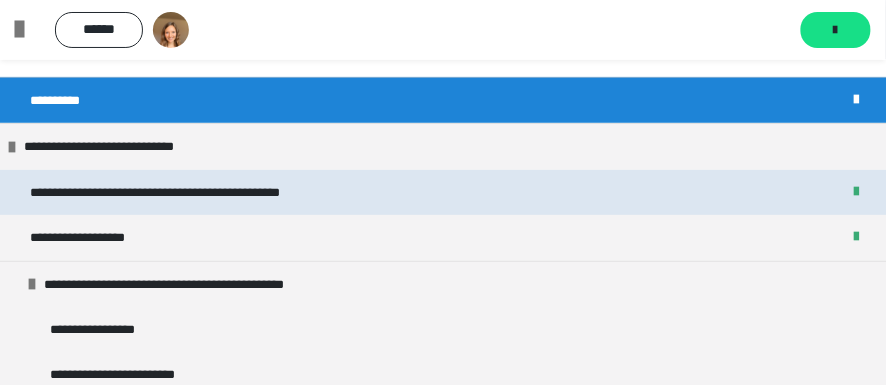 scroll, scrollTop: 130, scrollLeft: 0, axis: vertical 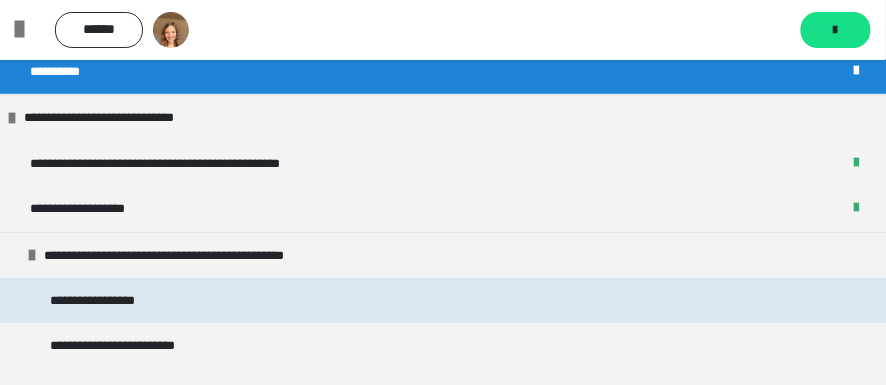 click on "**********" at bounding box center [102, 300] 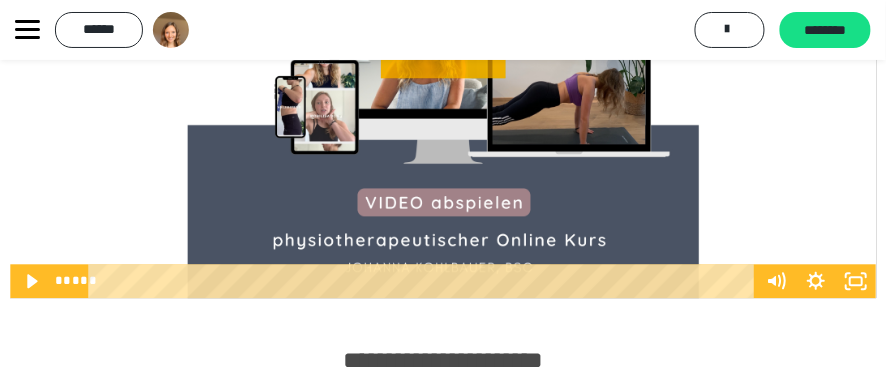 scroll, scrollTop: 671, scrollLeft: 0, axis: vertical 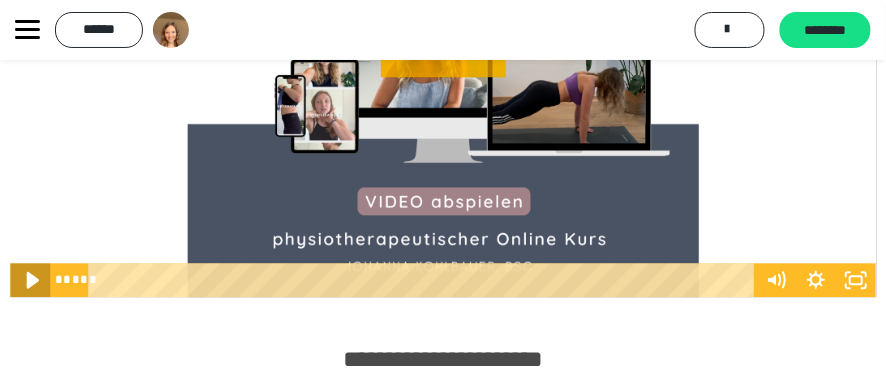 click 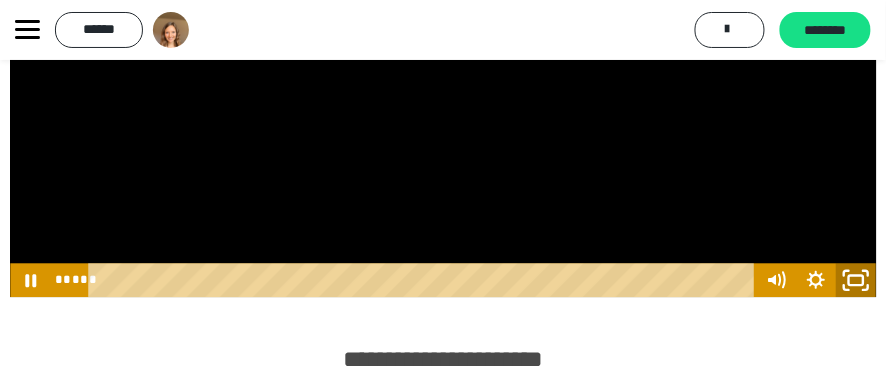 click 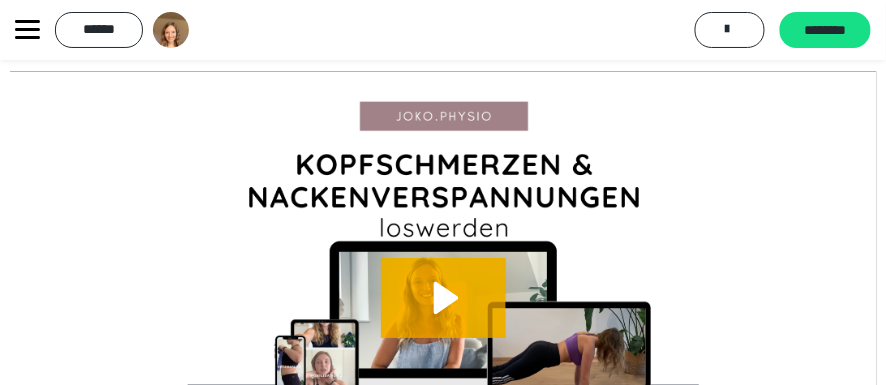 scroll, scrollTop: 1057, scrollLeft: 0, axis: vertical 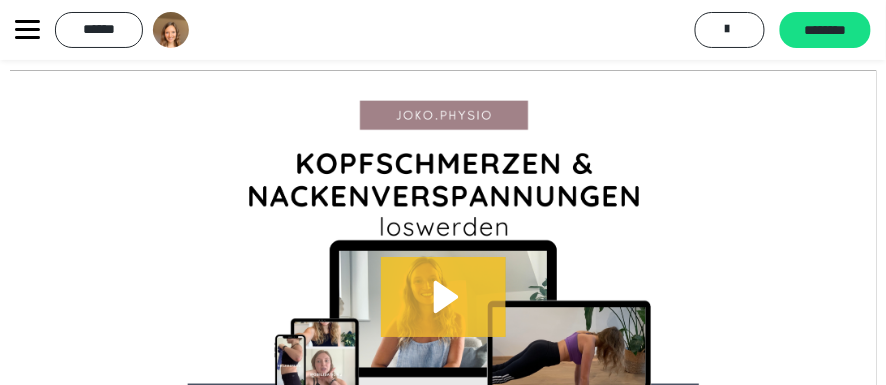 click 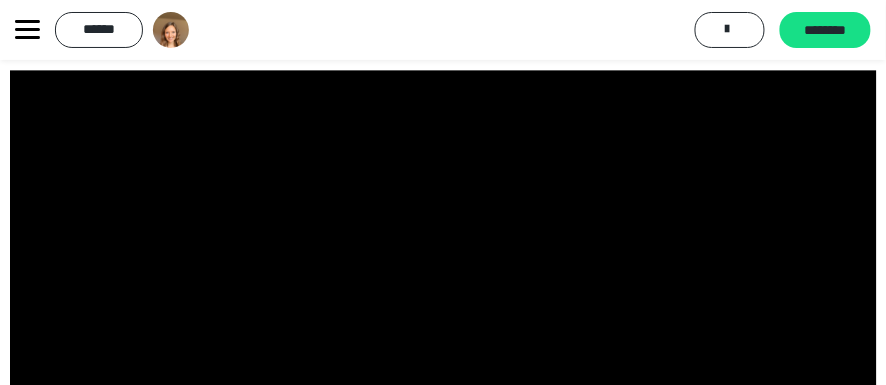 click at bounding box center (443, 314) 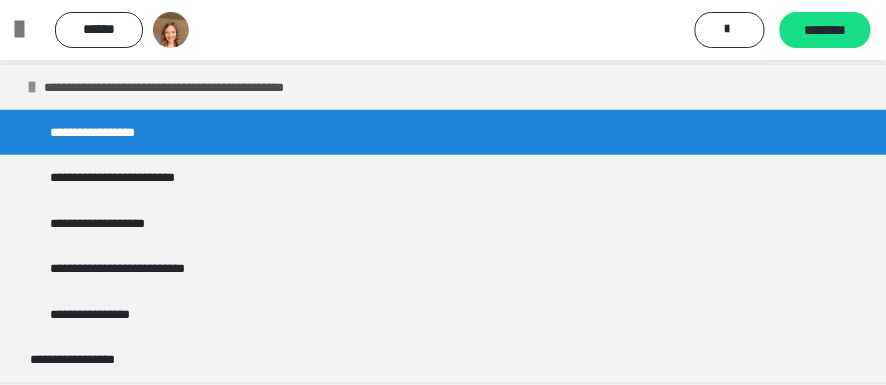 scroll, scrollTop: 299, scrollLeft: 0, axis: vertical 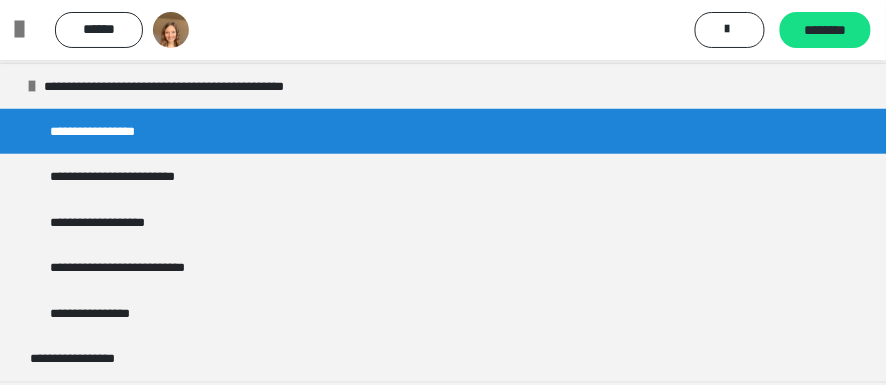 click at bounding box center (27, 30) 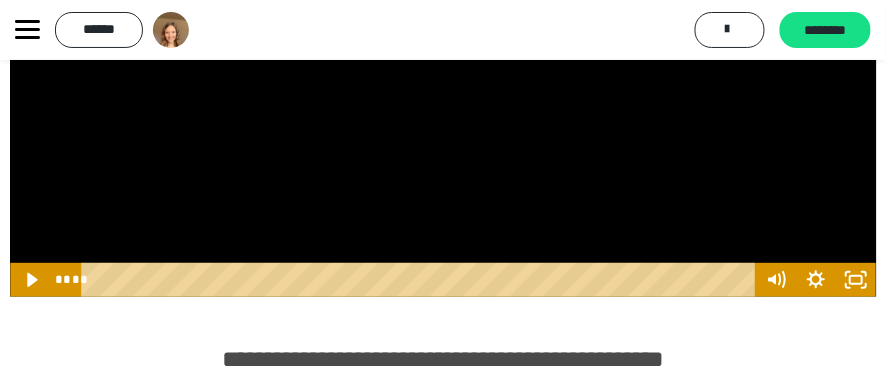 scroll, scrollTop: 1318, scrollLeft: 0, axis: vertical 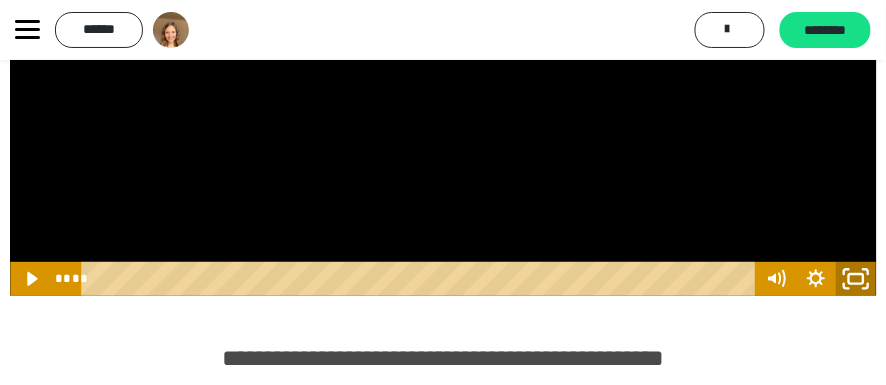 click 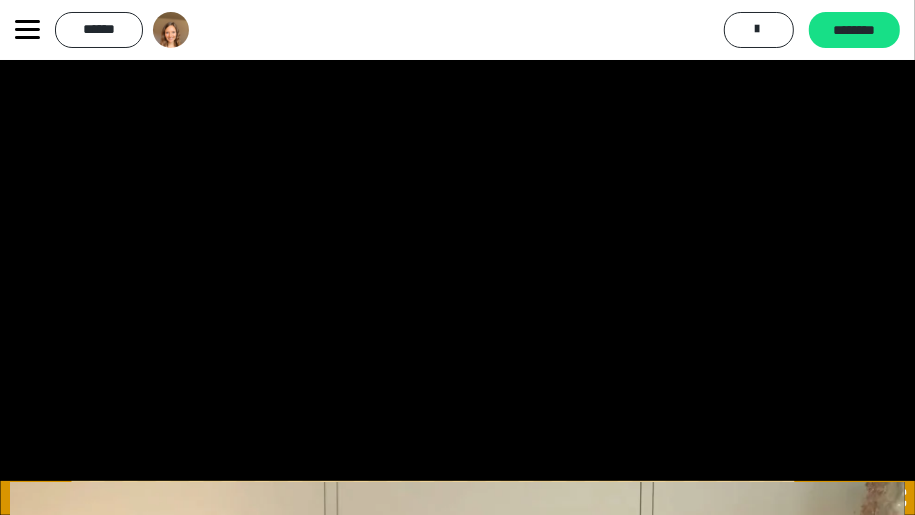 click at bounding box center [457, 257] 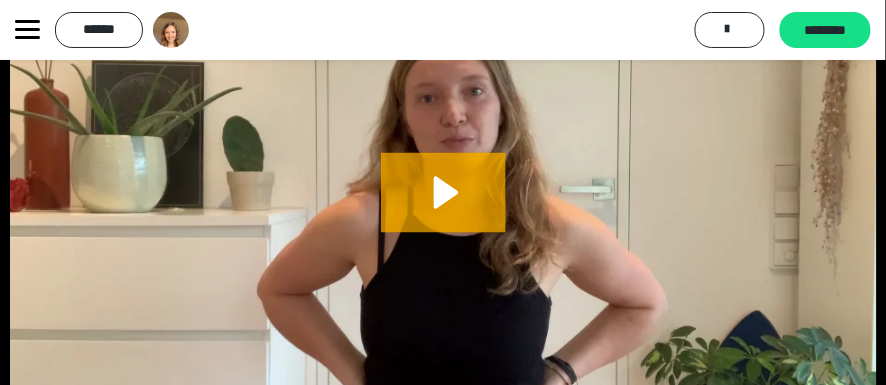 scroll, scrollTop: 1783, scrollLeft: 0, axis: vertical 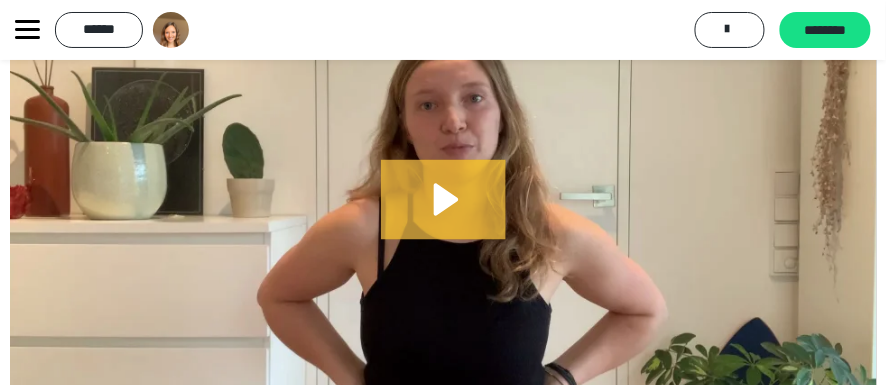 click 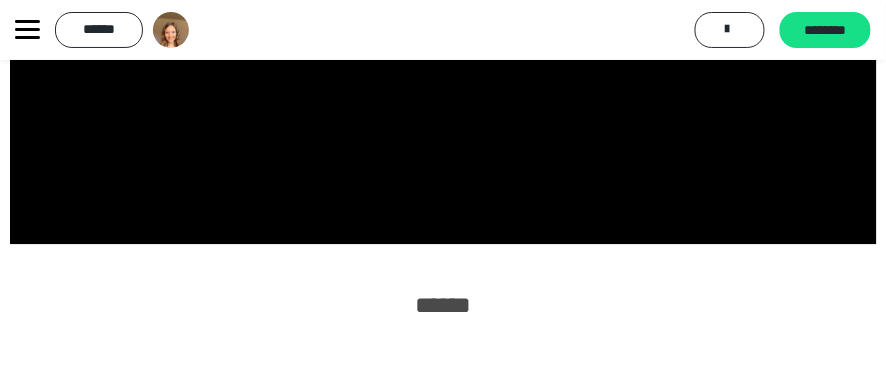 scroll, scrollTop: 2001, scrollLeft: 0, axis: vertical 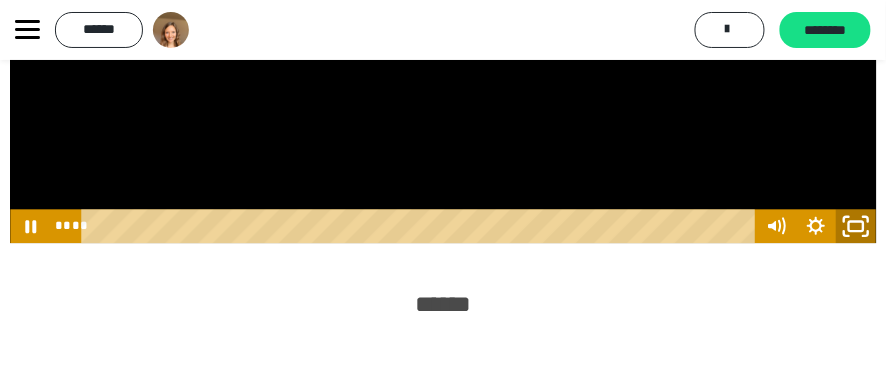 click 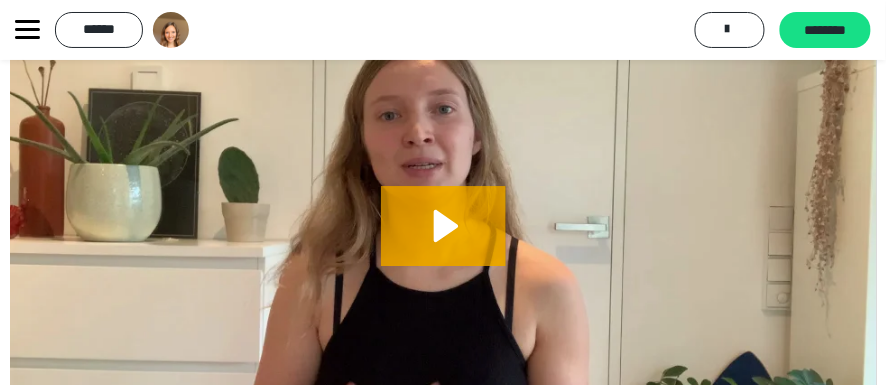 scroll, scrollTop: 2377, scrollLeft: 0, axis: vertical 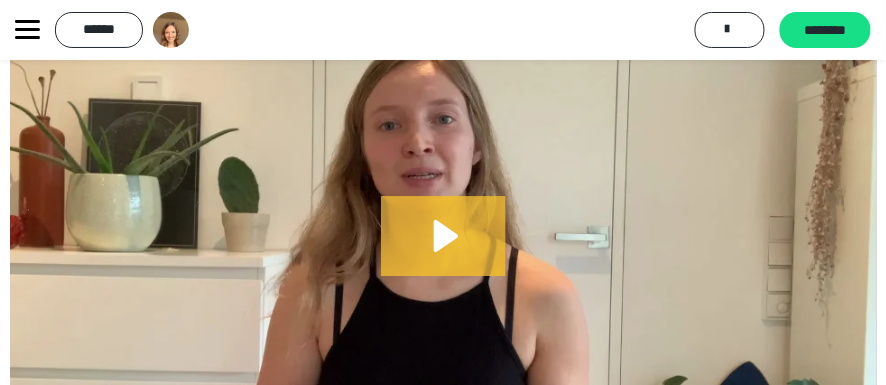 click 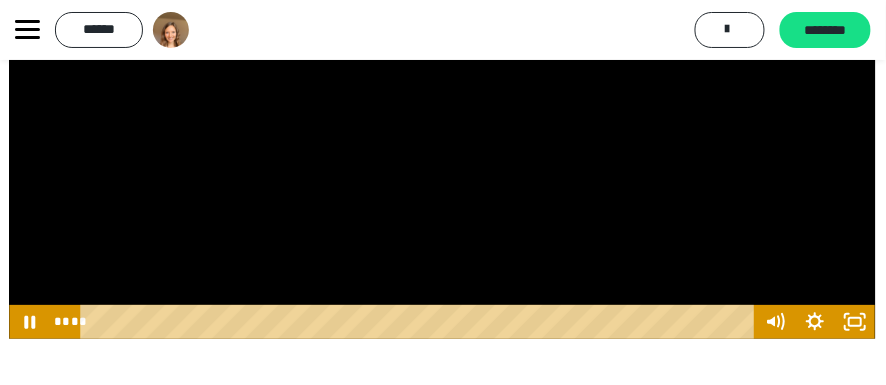 scroll, scrollTop: 2580, scrollLeft: 0, axis: vertical 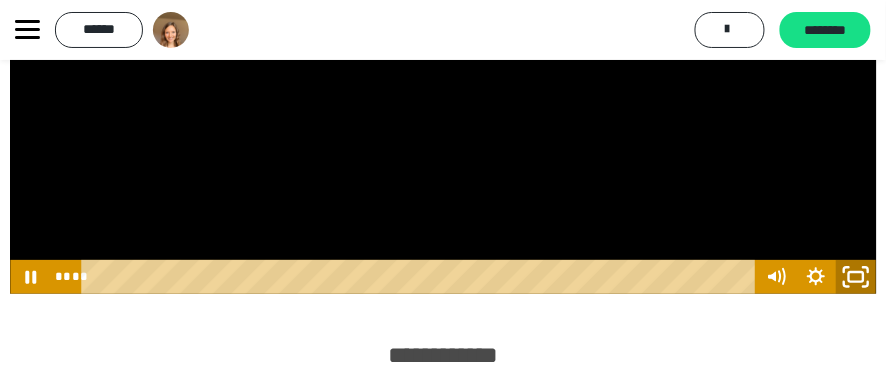 click 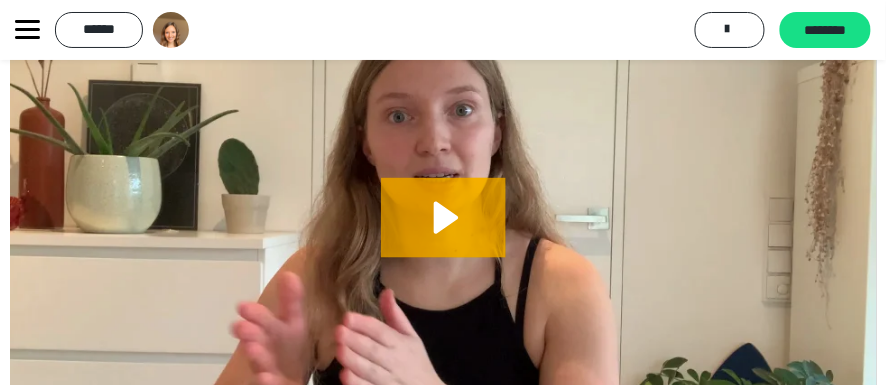 scroll, scrollTop: 3006, scrollLeft: 0, axis: vertical 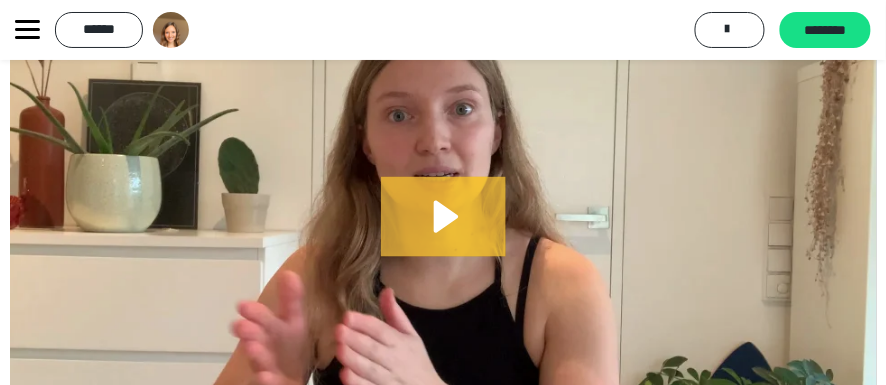 click 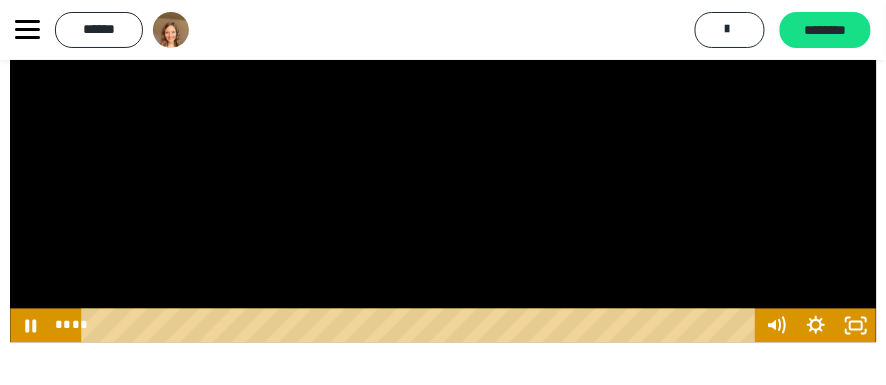 scroll, scrollTop: 3164, scrollLeft: 0, axis: vertical 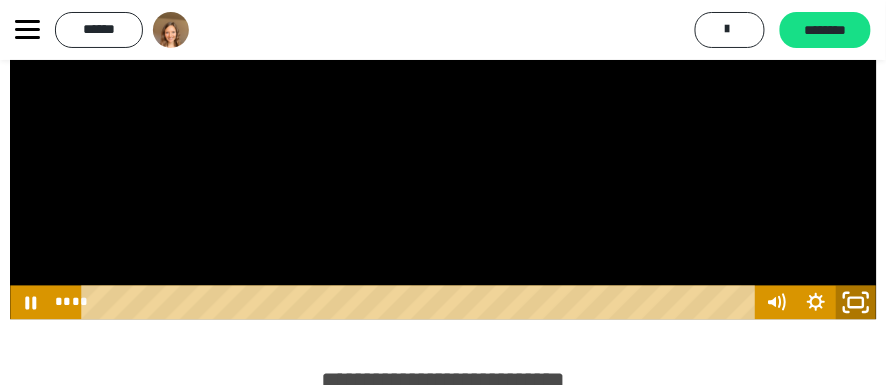 click 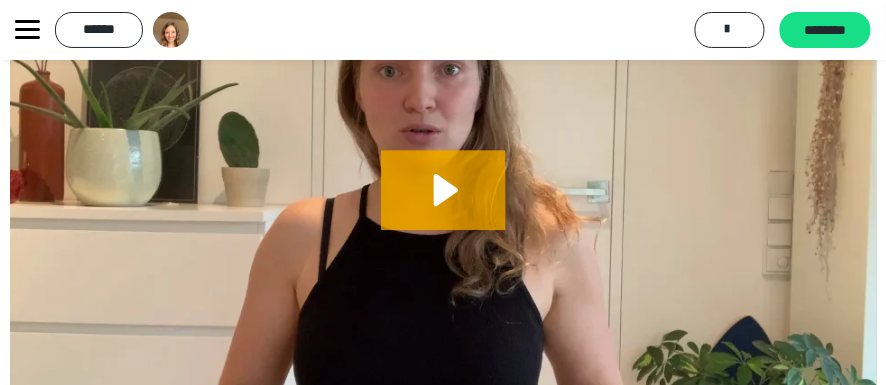 scroll, scrollTop: 3601, scrollLeft: 0, axis: vertical 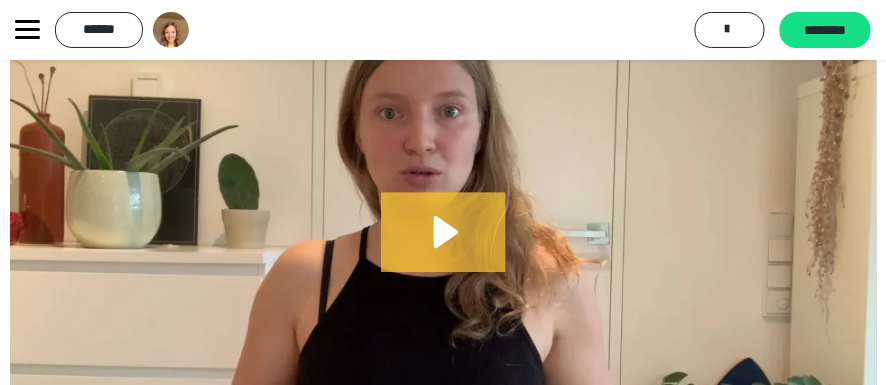 click 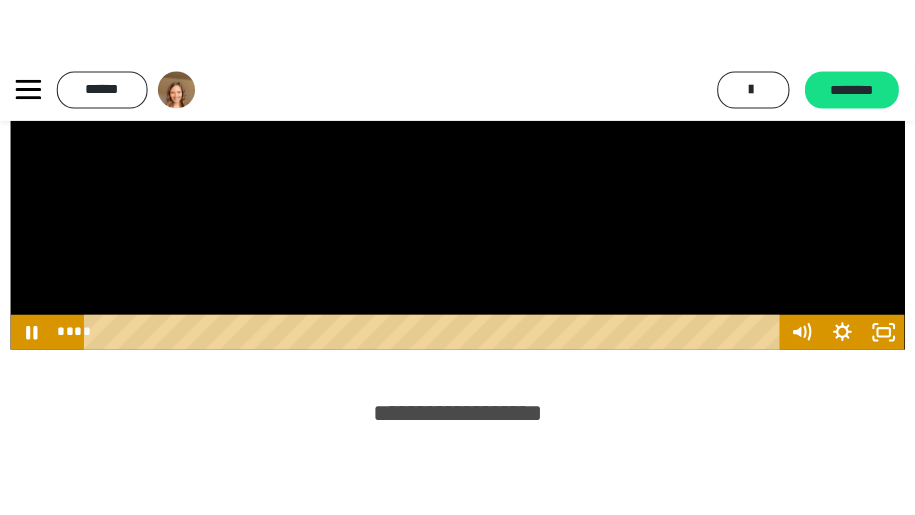 scroll, scrollTop: 3815, scrollLeft: 0, axis: vertical 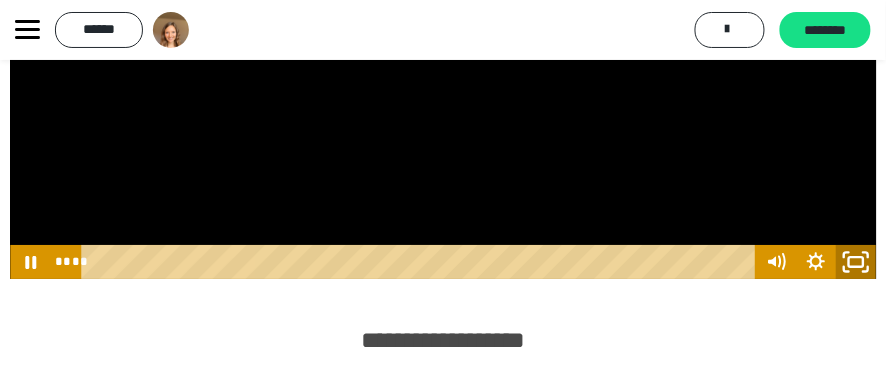 click 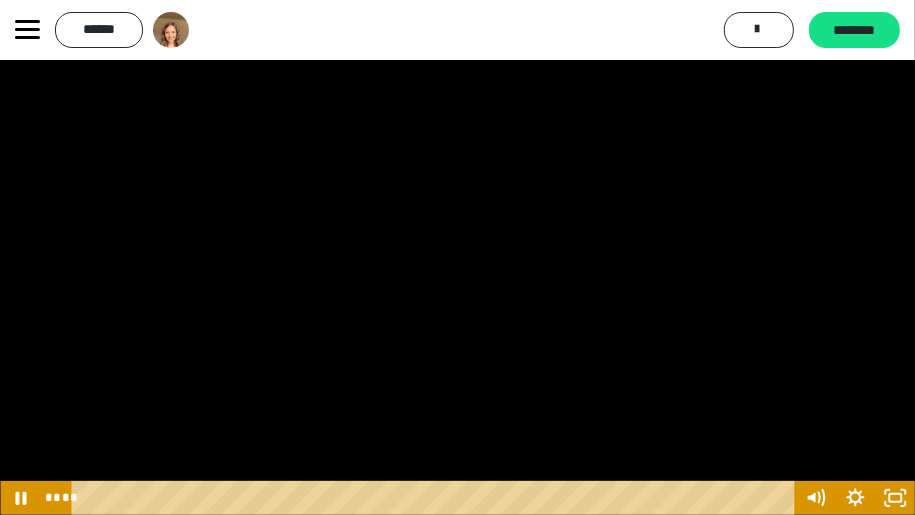 click at bounding box center (457, 257) 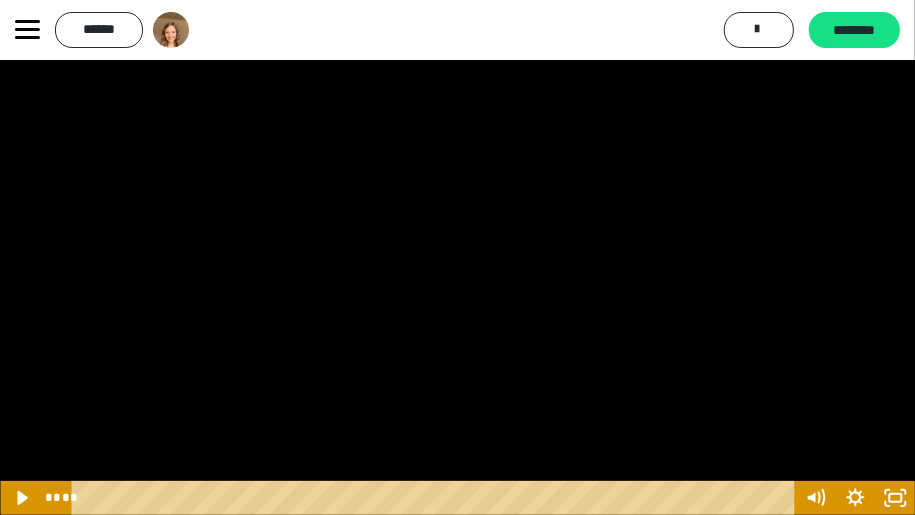 click at bounding box center [457, 257] 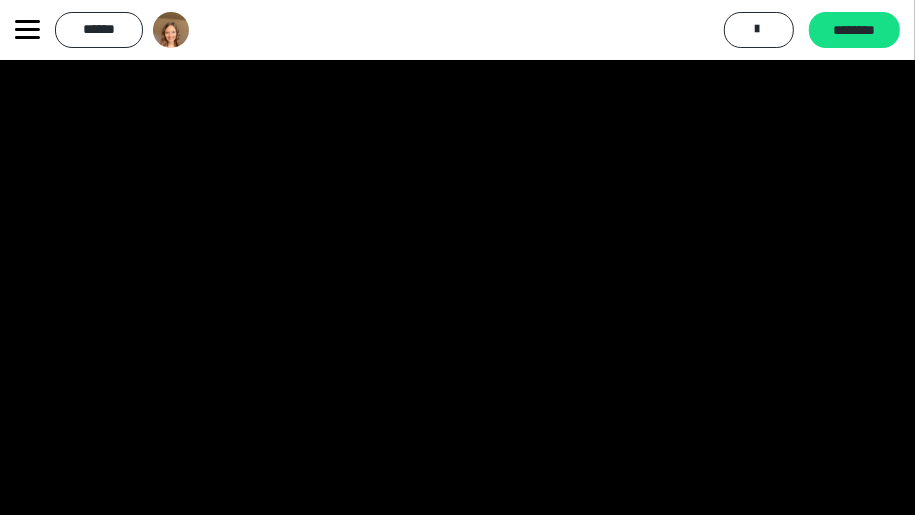 click at bounding box center [457, 257] 